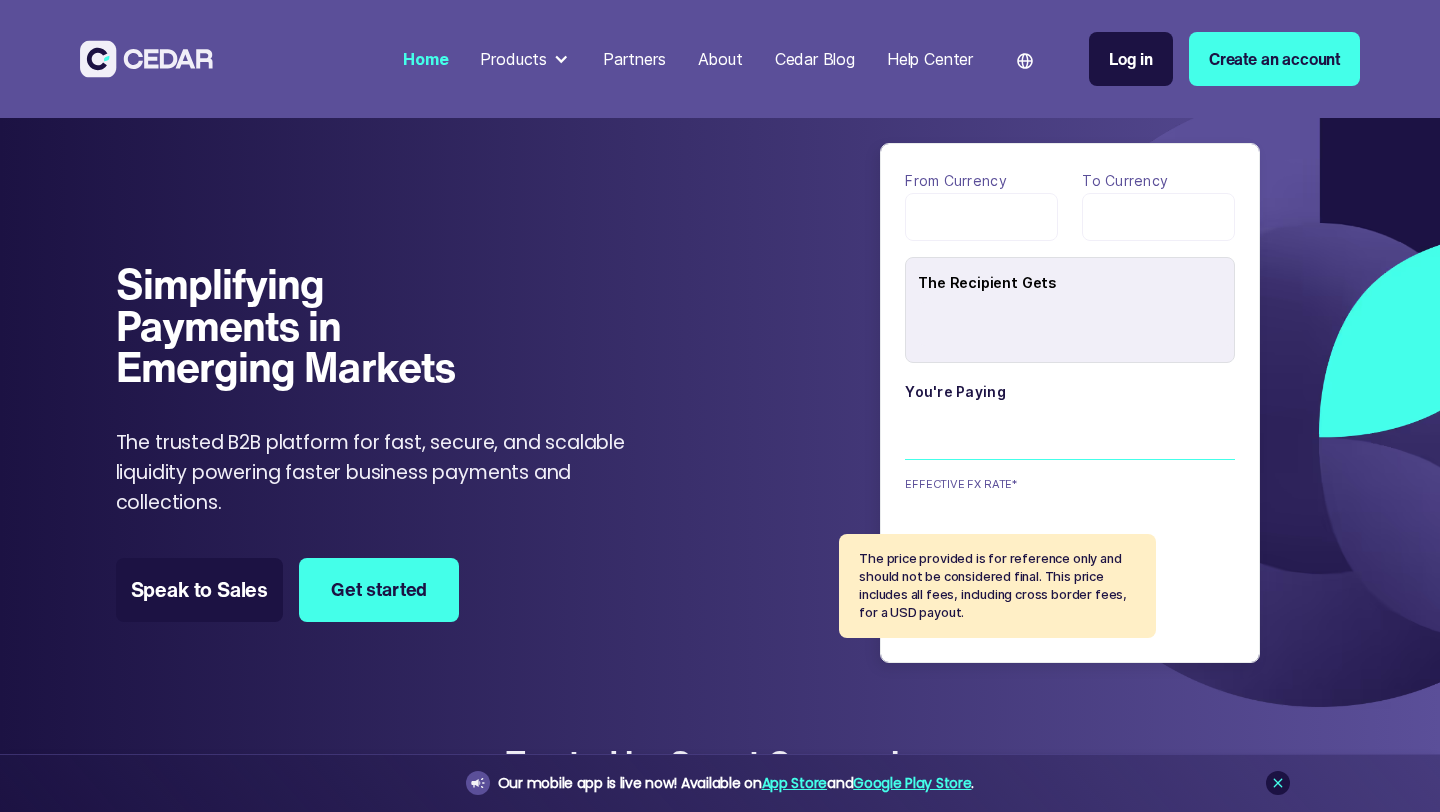 scroll, scrollTop: 872, scrollLeft: 0, axis: vertical 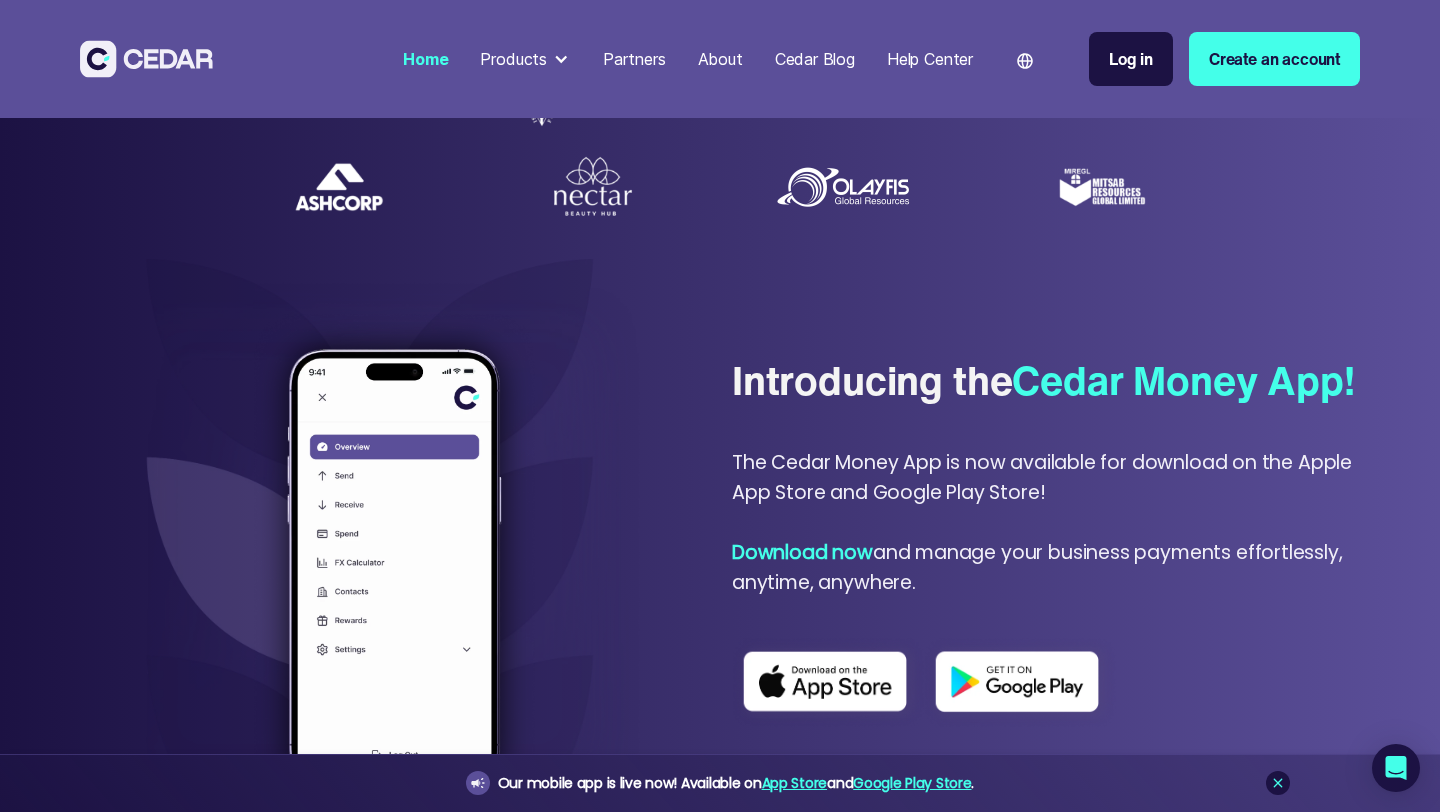 click on "Introducing the  Cedar Money App!  The Cedar Money App is now available for download on the Apple App Store and Google Play Store!  ‍ Download now  and manage your business payments effortlessly, anytime, anywhere." at bounding box center [720, 587] 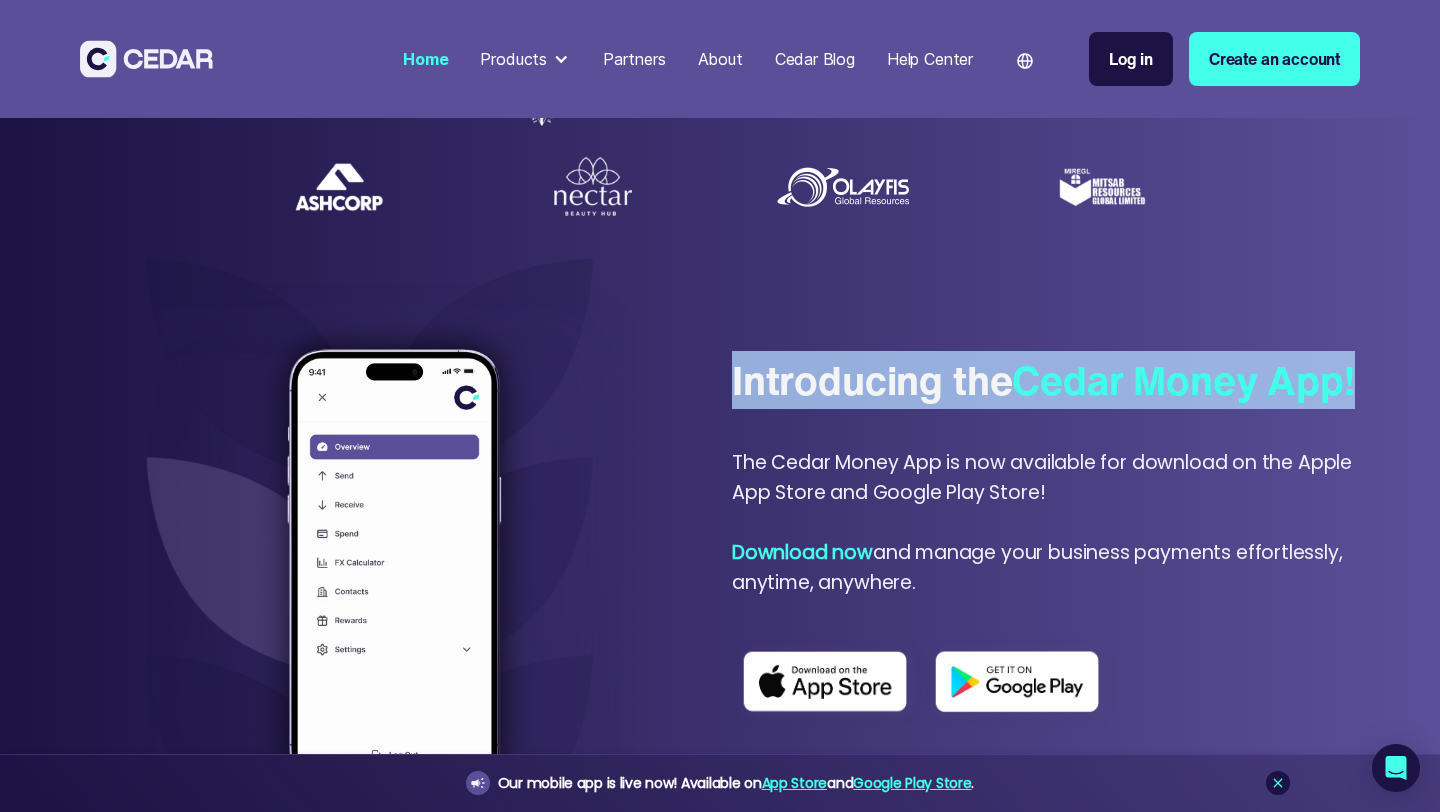 drag, startPoint x: 715, startPoint y: 363, endPoint x: 831, endPoint y: 452, distance: 146.20876 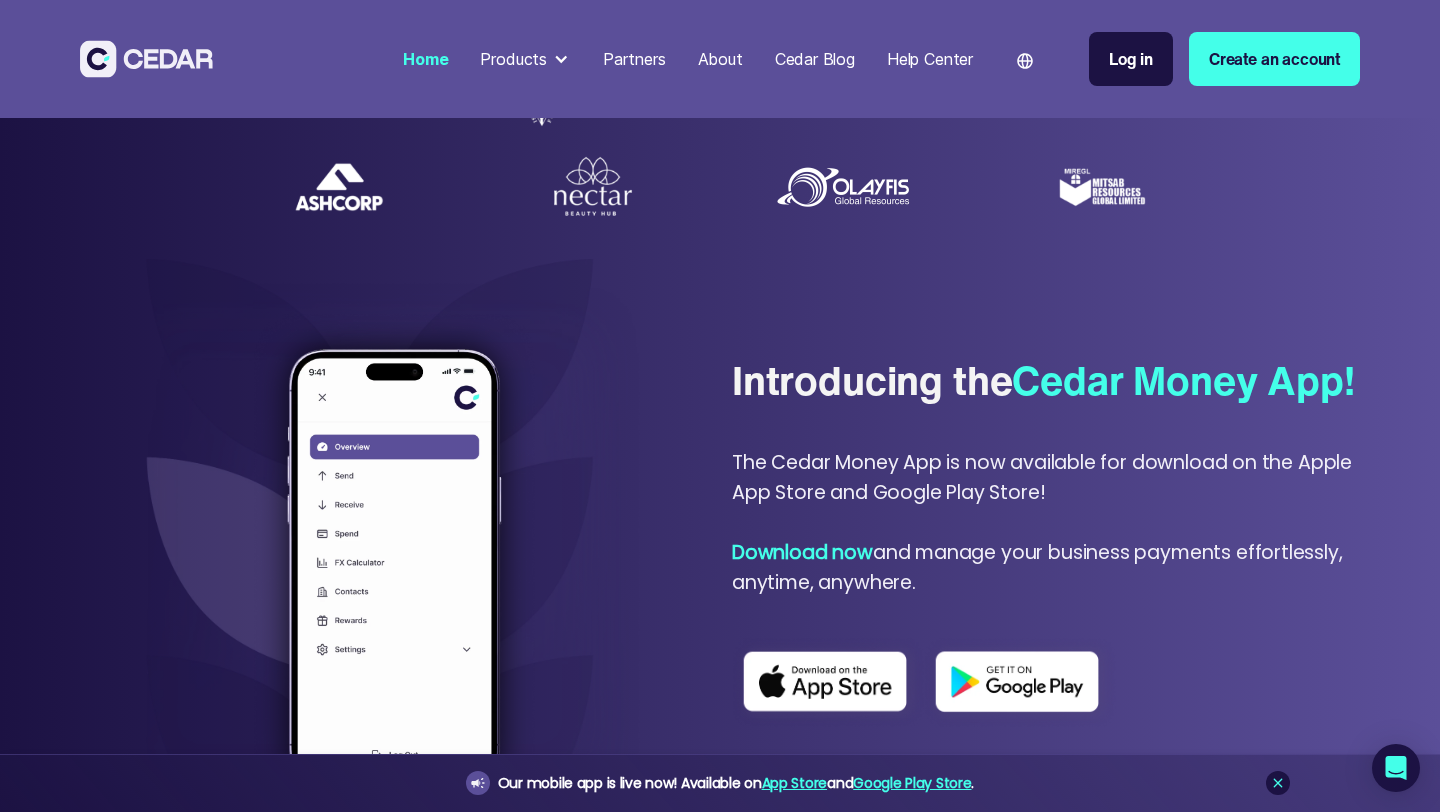 click on "Introducing the  Cedar Money App!  The Cedar Money App is now available for download on the Apple App Store and Google Play Store!  ‍ Download now  and manage your business payments effortlessly, anytime, anywhere." at bounding box center (1046, 475) 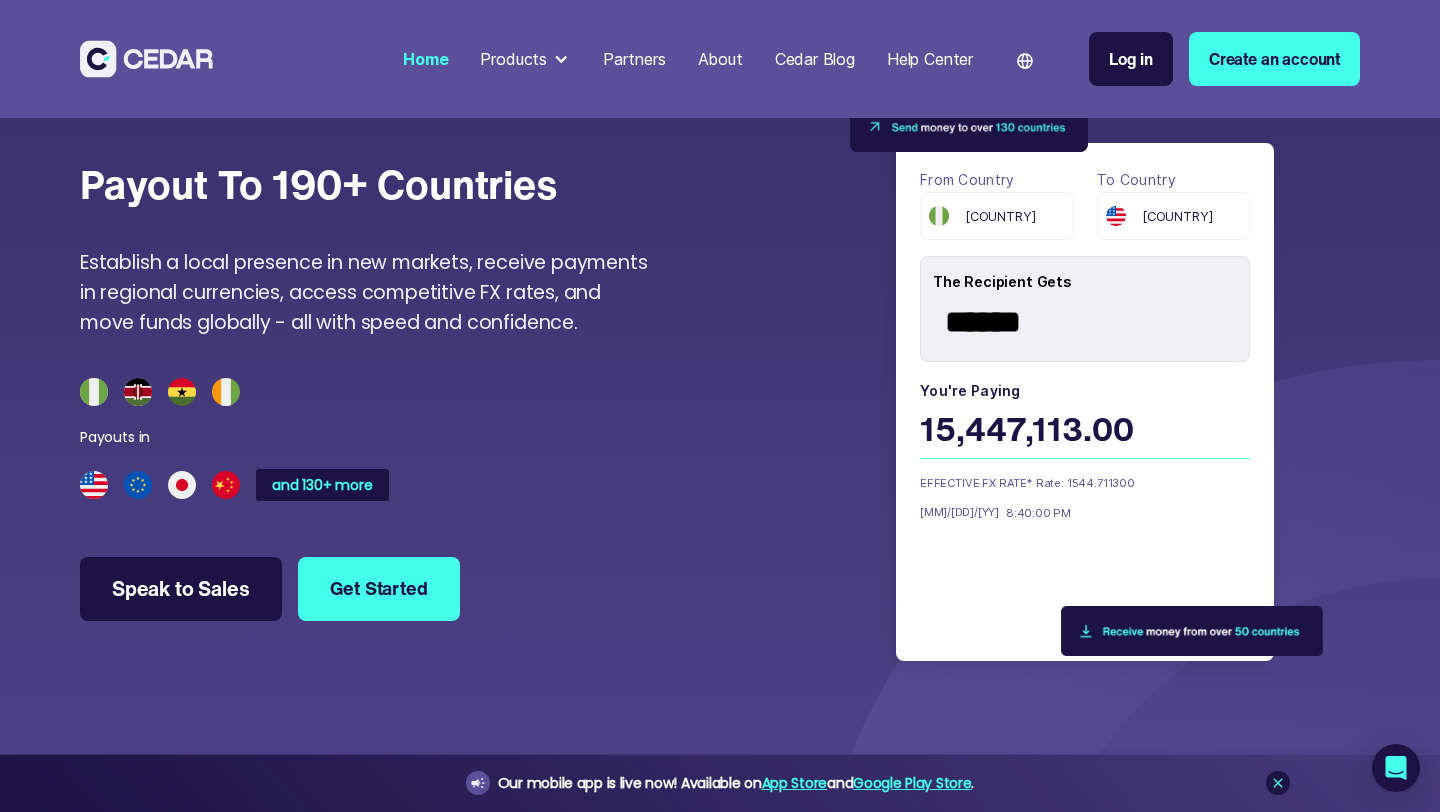 scroll, scrollTop: 5324, scrollLeft: 0, axis: vertical 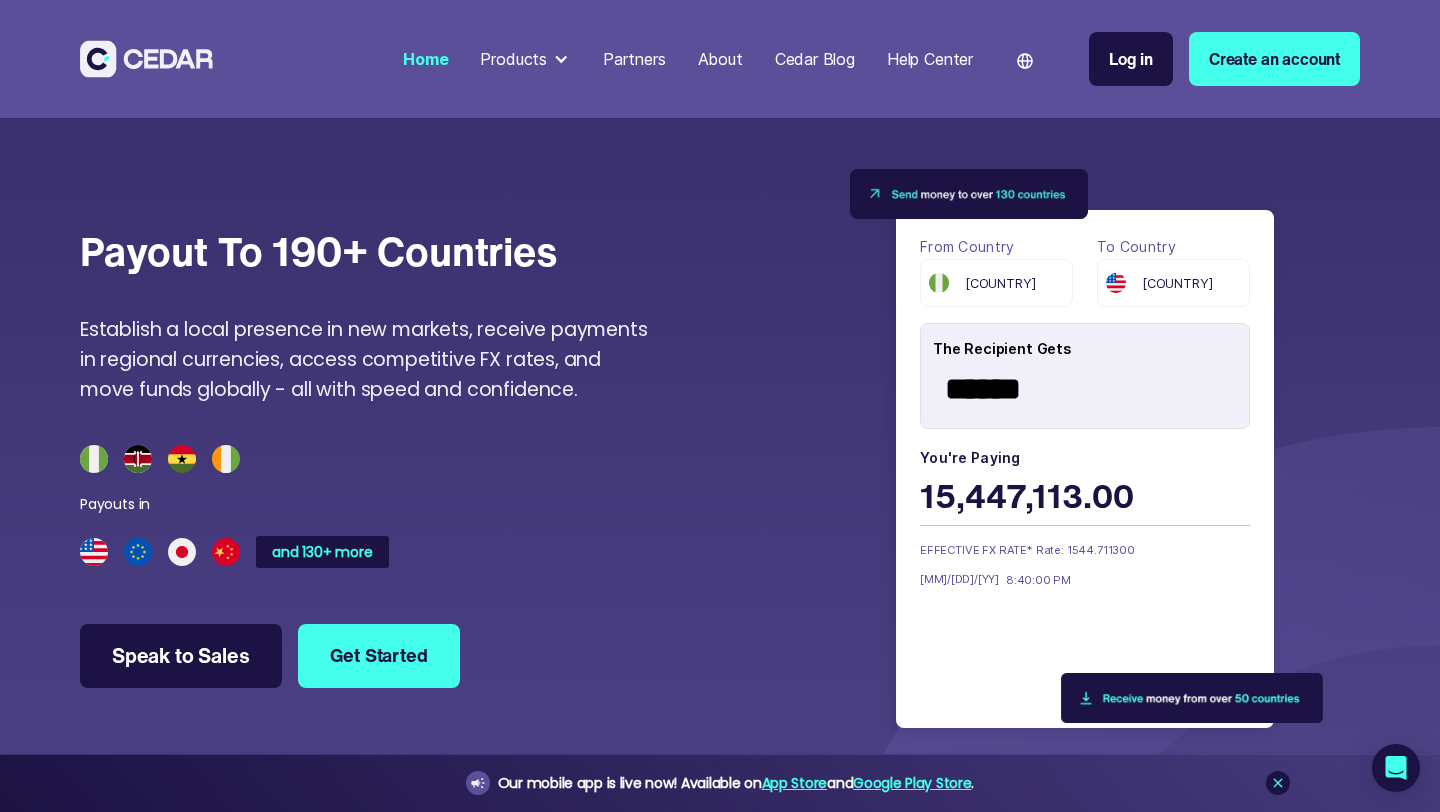 click on "[COUNTRY]" at bounding box center [1000, 283] 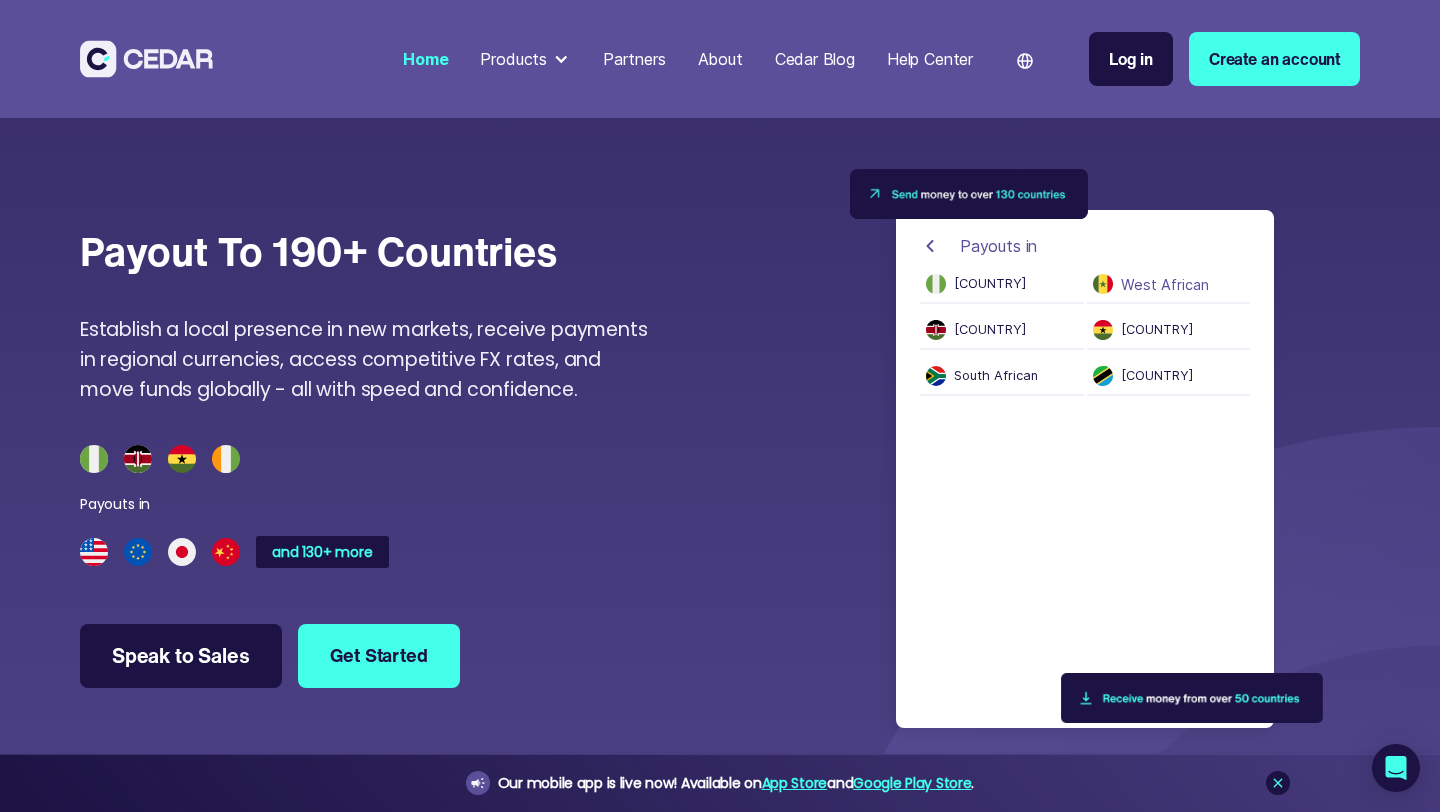 click on "[REGION]" at bounding box center (1169, 289) 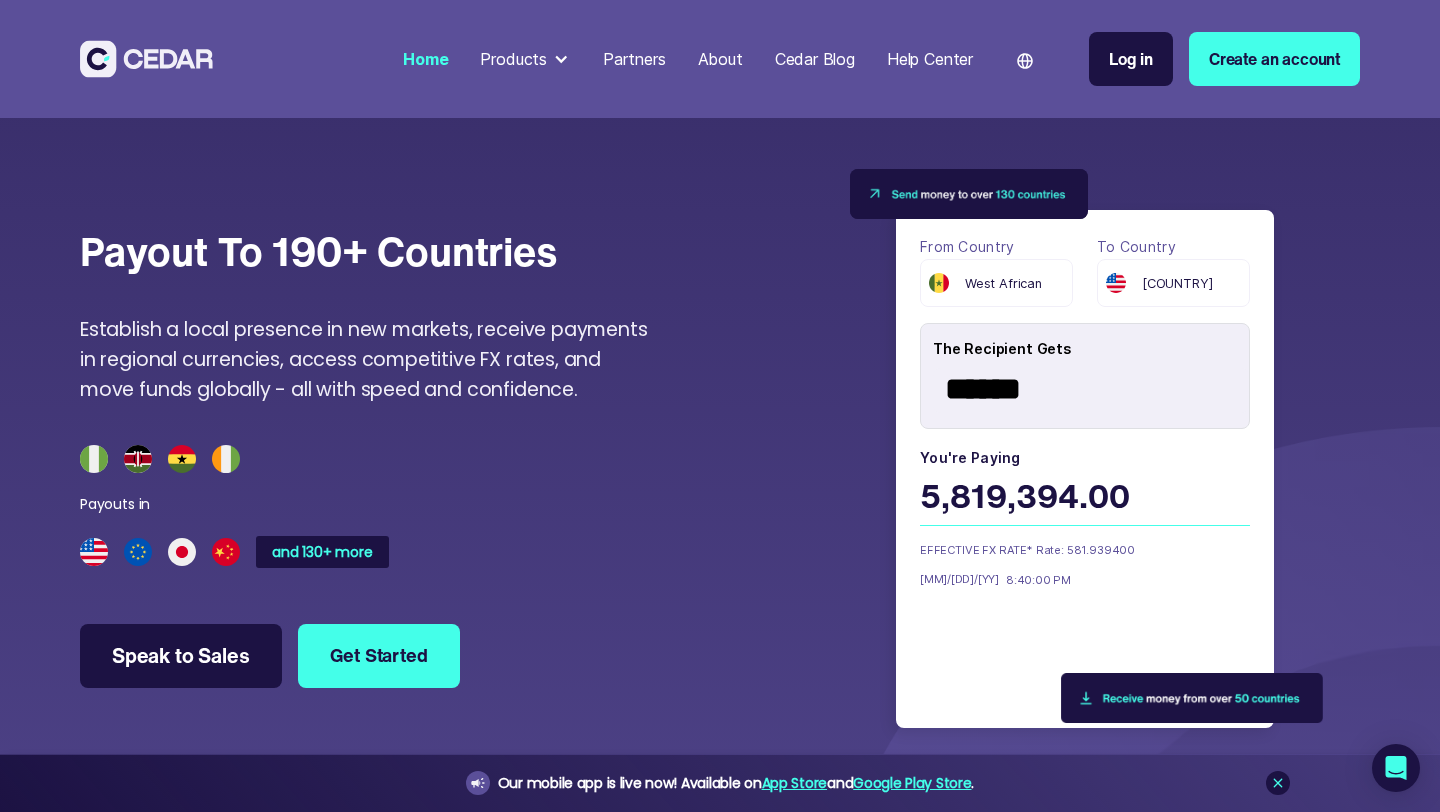 click on "[COUNTRY]" at bounding box center [1173, 283] 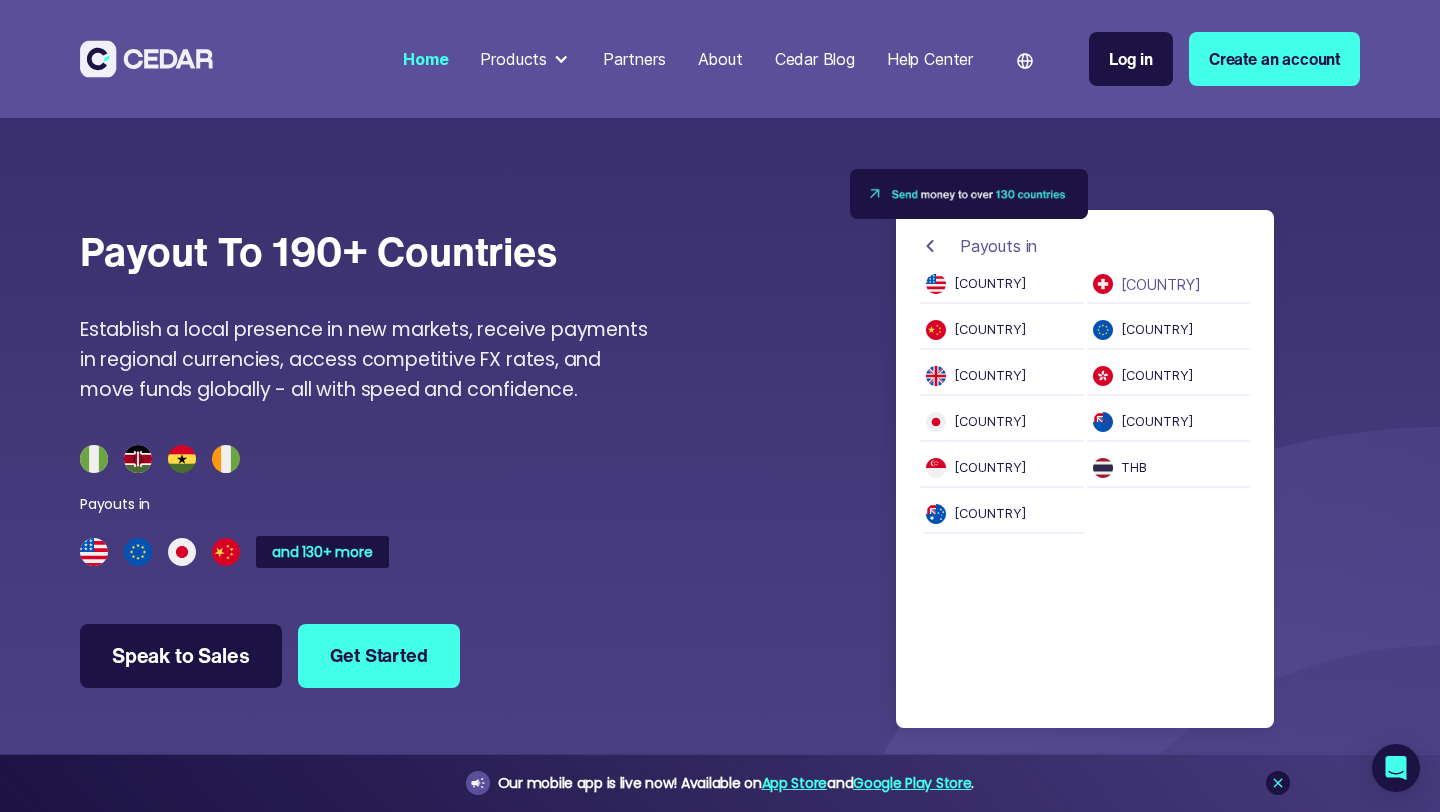 click on "[COUNTRY]" at bounding box center (1169, 289) 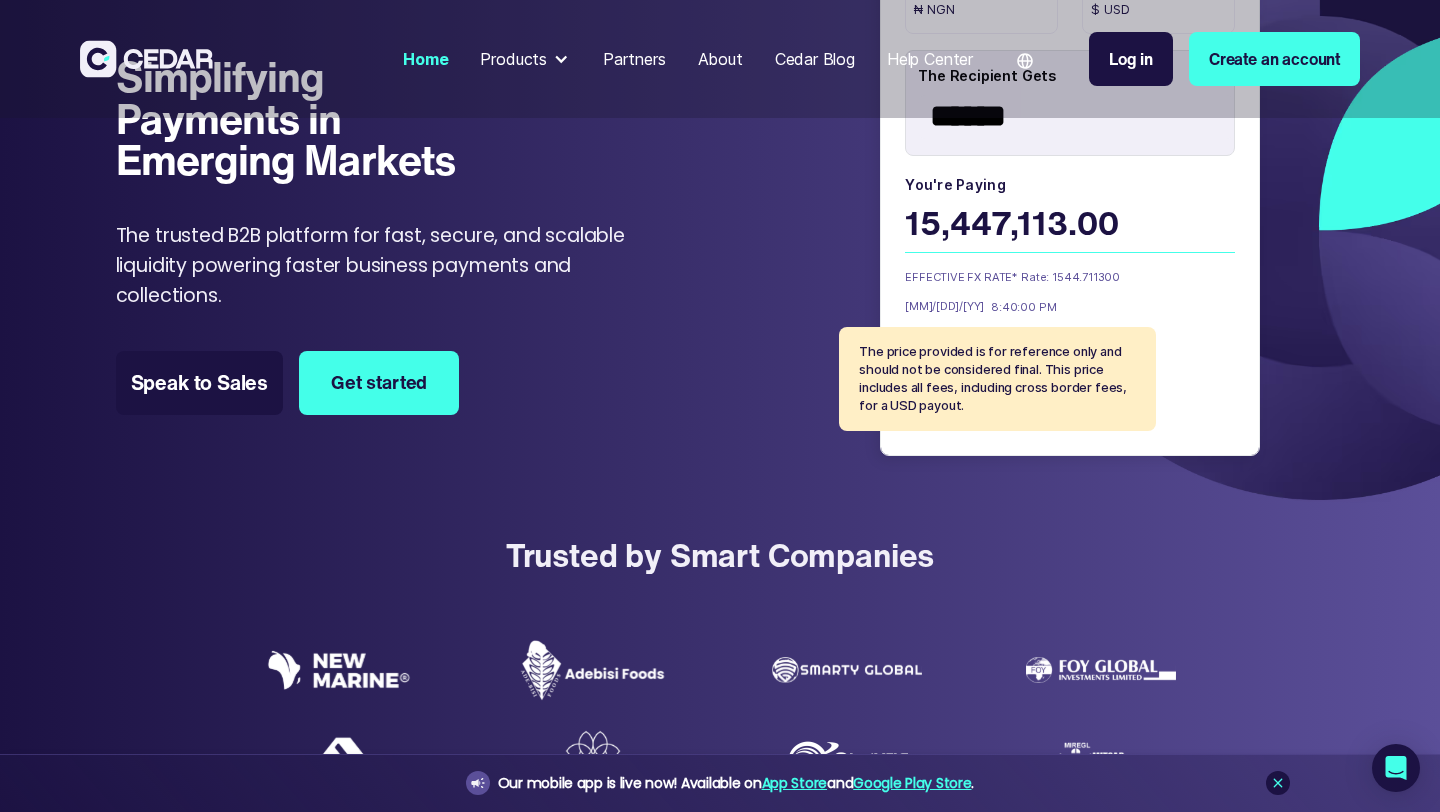 scroll, scrollTop: 0, scrollLeft: 0, axis: both 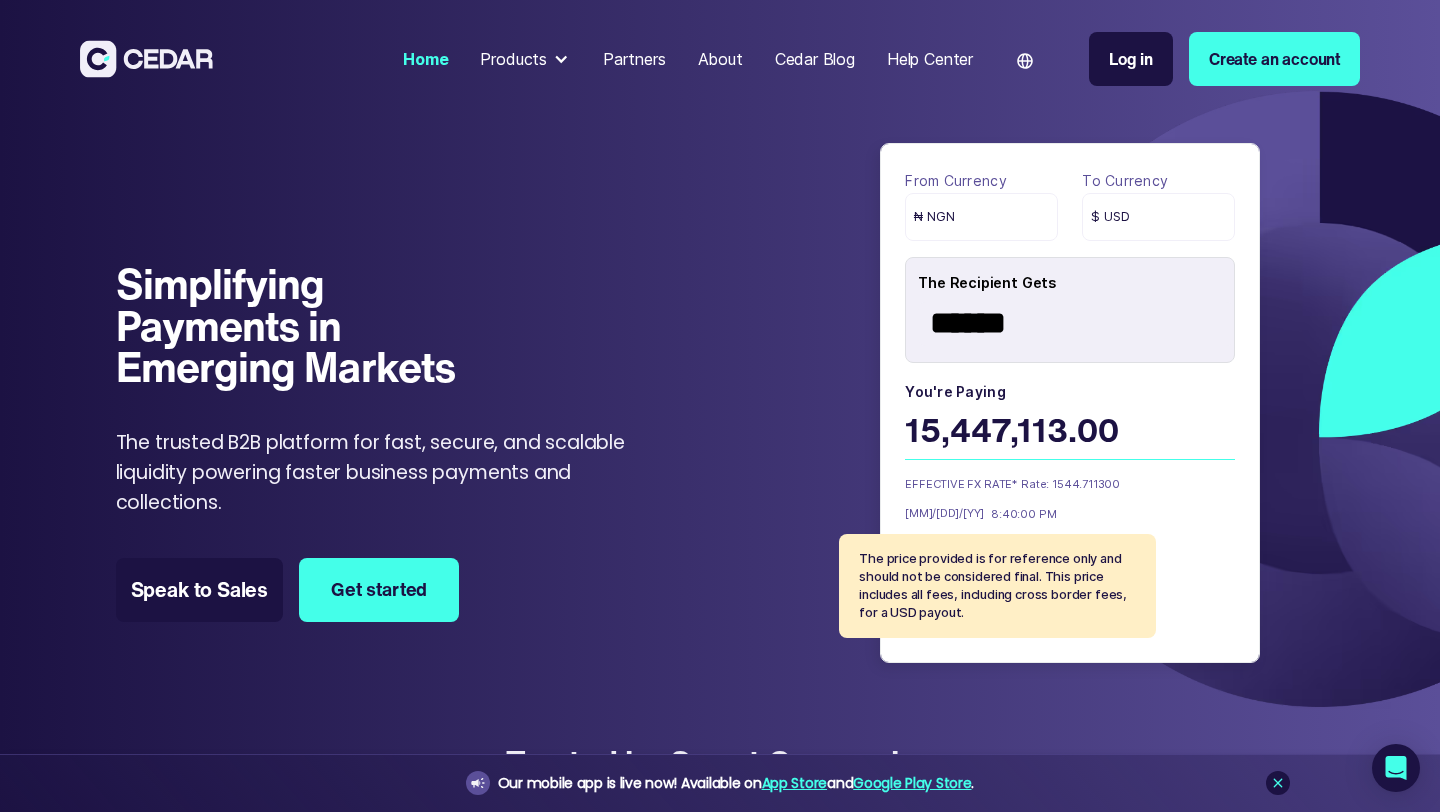 click on "******" at bounding box center (1076, 324) 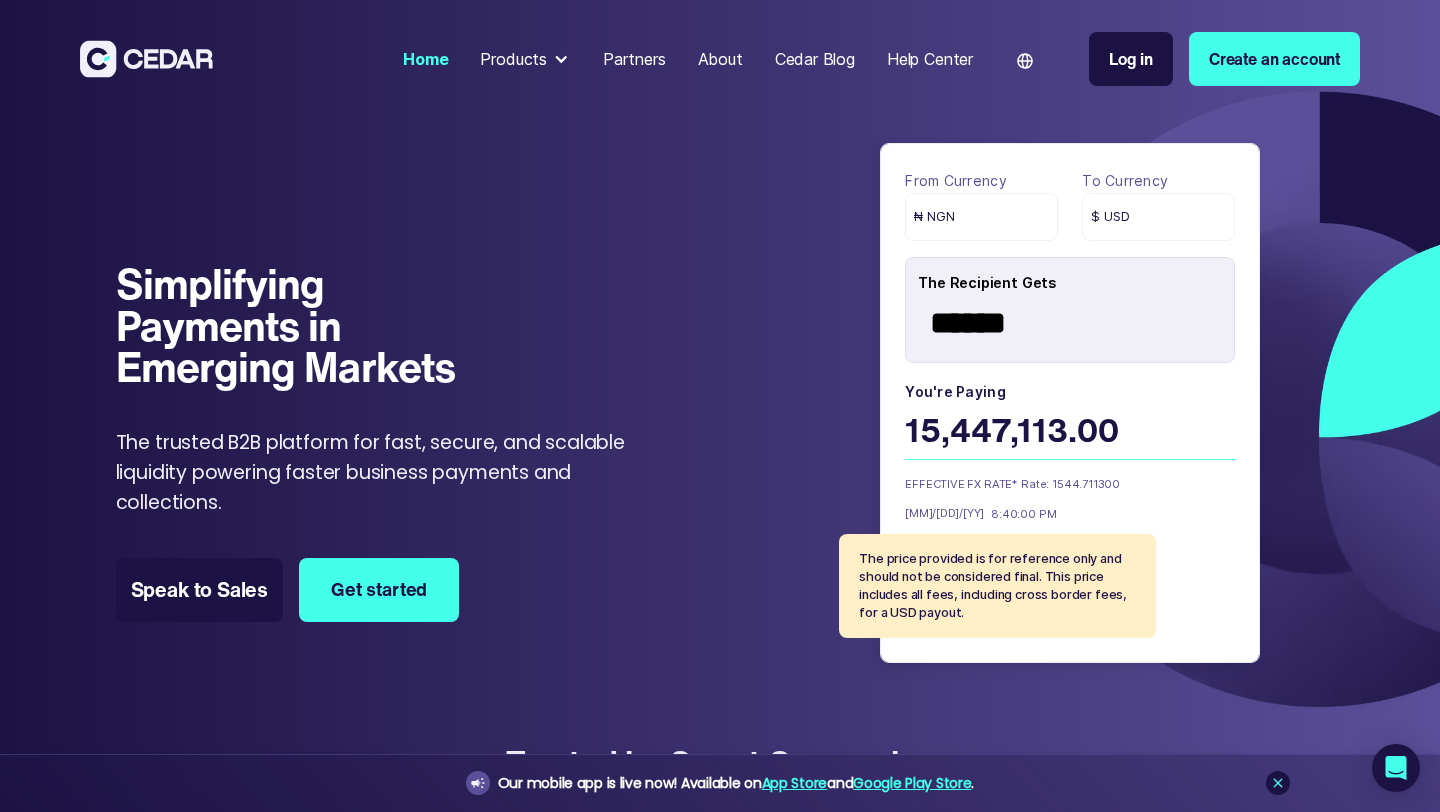 click on "******" at bounding box center (1076, 324) 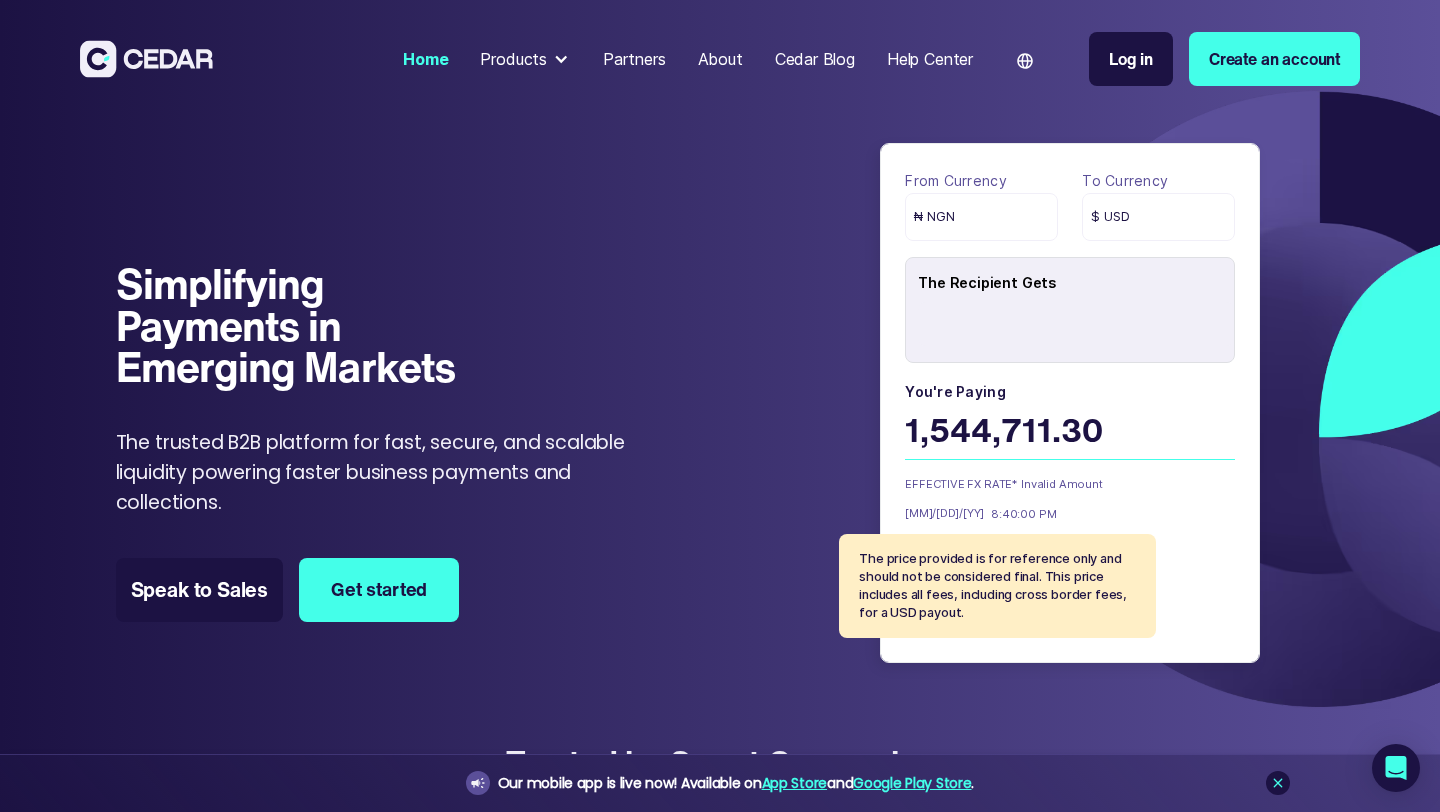 type 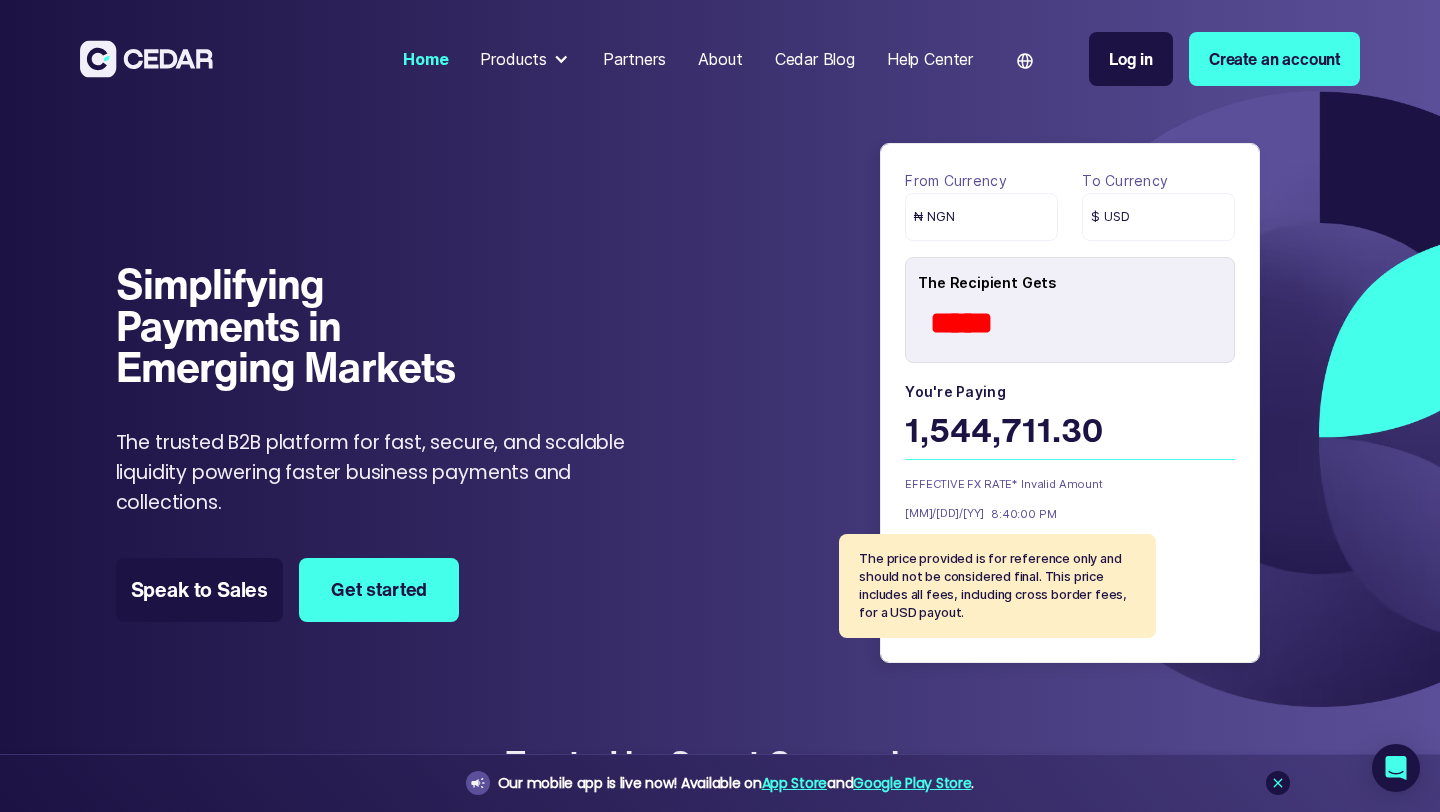 click on "From currency ₦ NGN To currency $ USD The Recipient Gets ***** You're paying 1,544,711.30 7/5/25 8:40:00 PM EFFECTIVE FX RATE*  Invalid Amount The price provided is for reference only and should not be considered final. This price includes all fees, including cross border fees, for a USD payout. Thank you! Your submission has been received! Oops! Something went wrong while submitting the form. The price provided is for reference only and should not be considered final. This price includes all fees, including cross border fees, for a USD payout. To currency
$ USD
₣ CHF
¥ CNY
€ EUR
£ GBP
$ HKD
¥ JPY
$ NZD
$ SGD
$ AUD
Payouts in
₦ NGN
CFA XOF
KSh KES
₵ GHS
R ZAR
TSh TZS" at bounding box center [1070, 411] 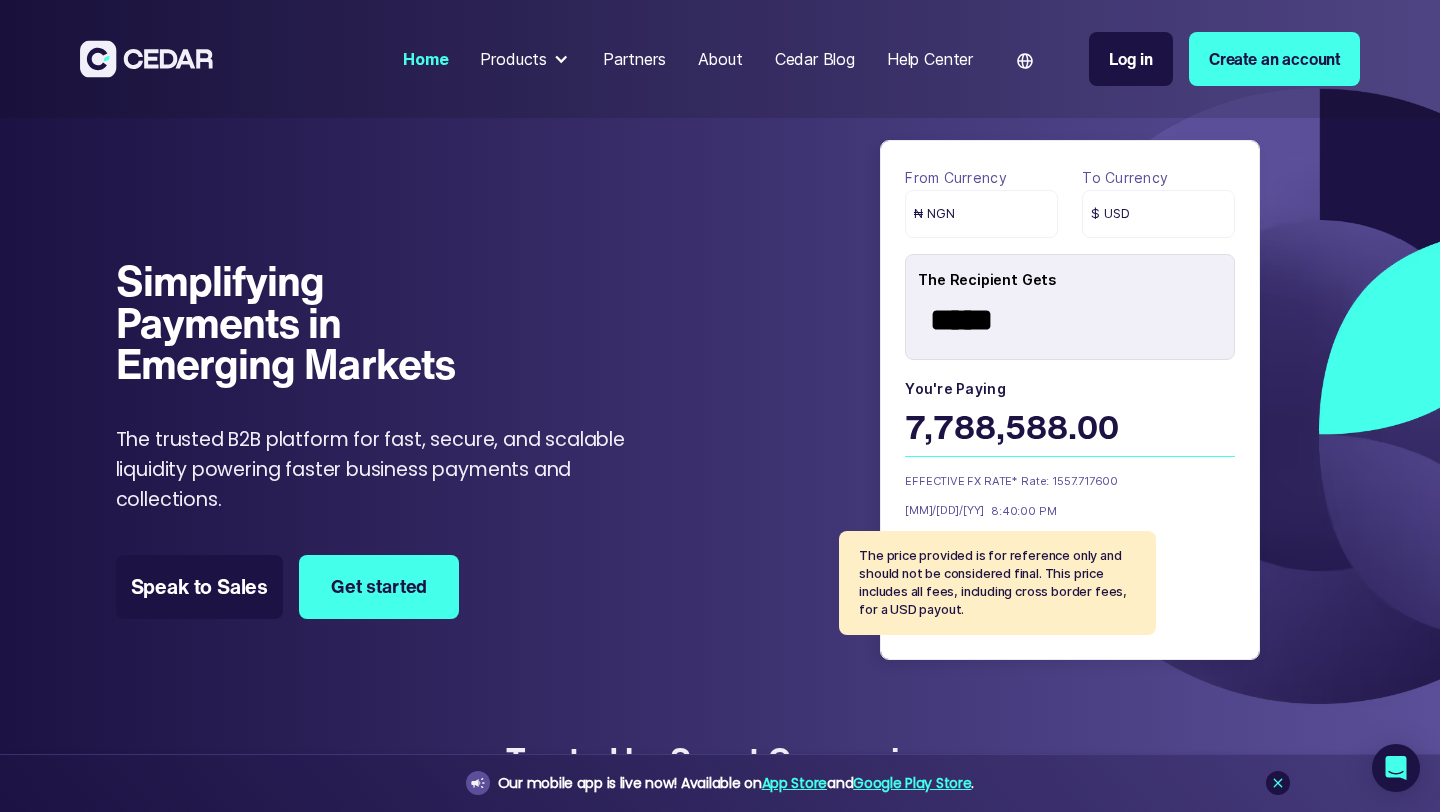 scroll, scrollTop: 0, scrollLeft: 0, axis: both 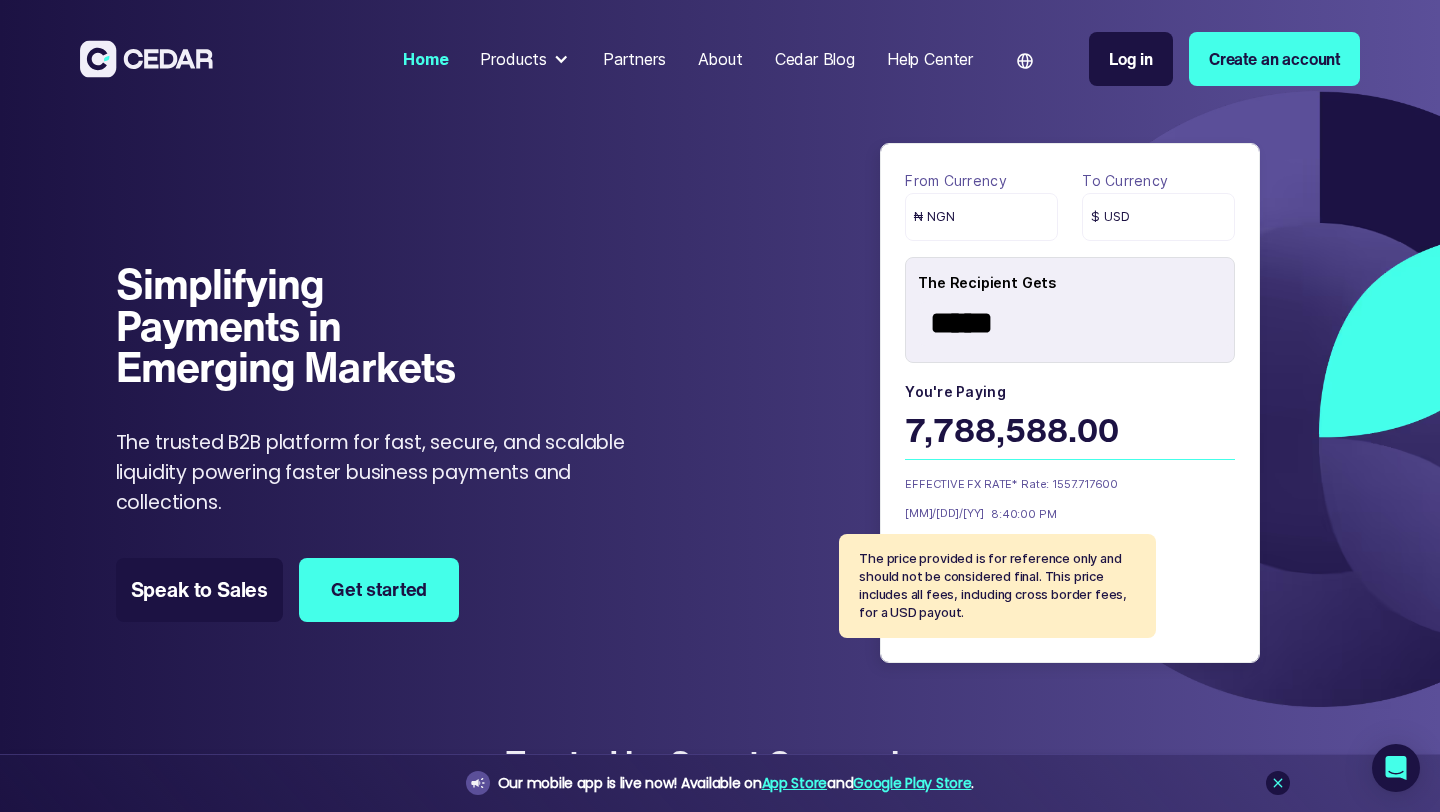 click on "₦ NGN" at bounding box center (981, 217) 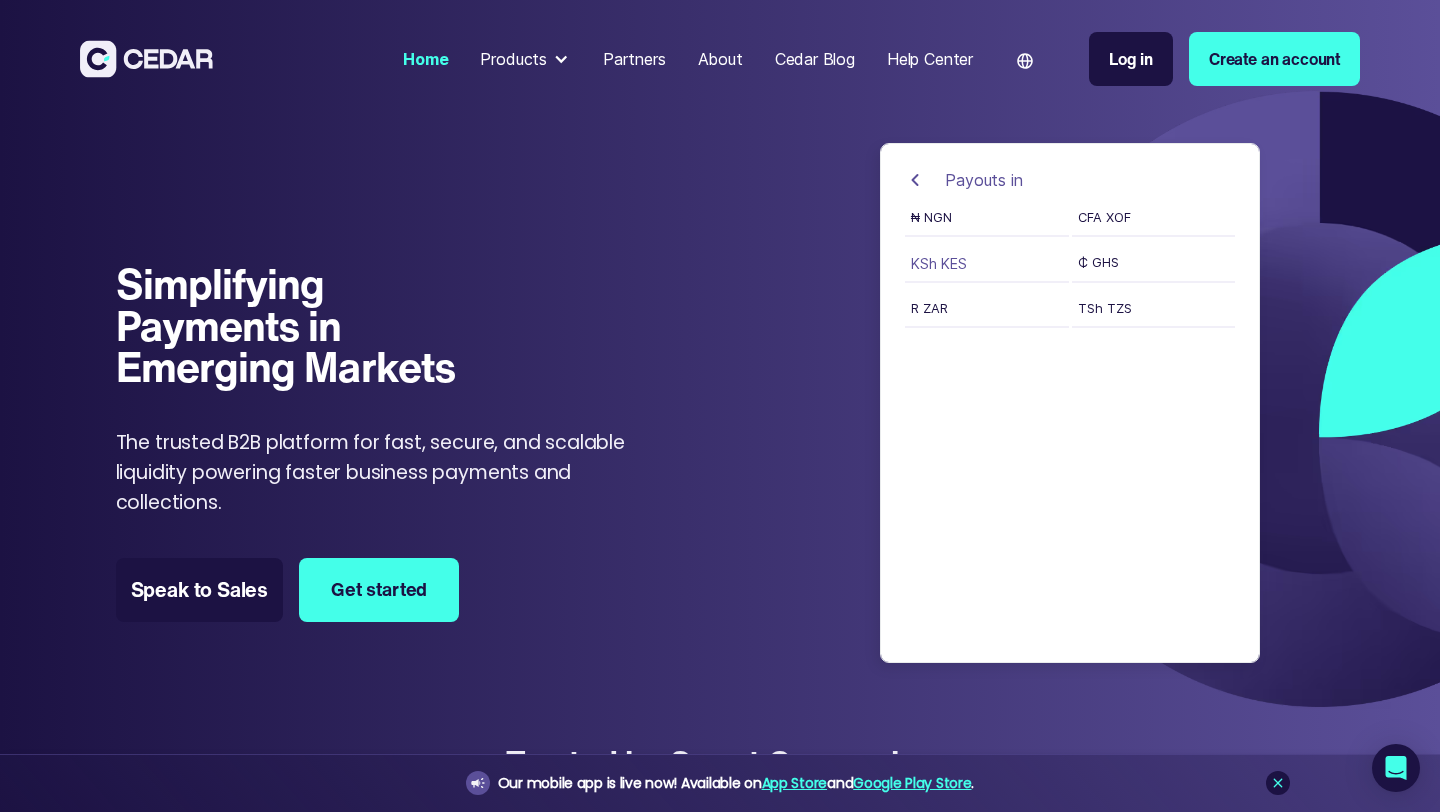 click on "KSh KES" at bounding box center [987, 268] 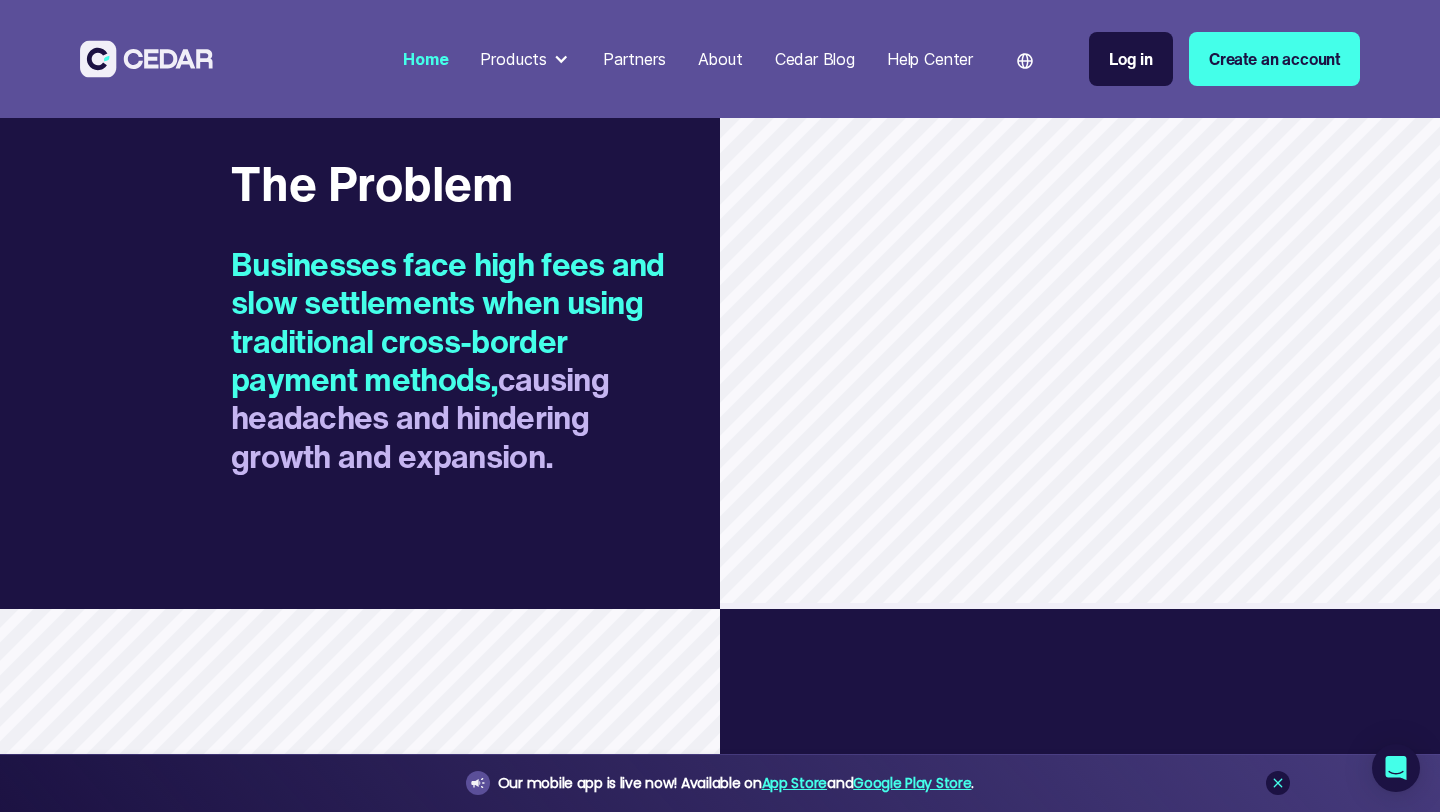 scroll, scrollTop: 1702, scrollLeft: 0, axis: vertical 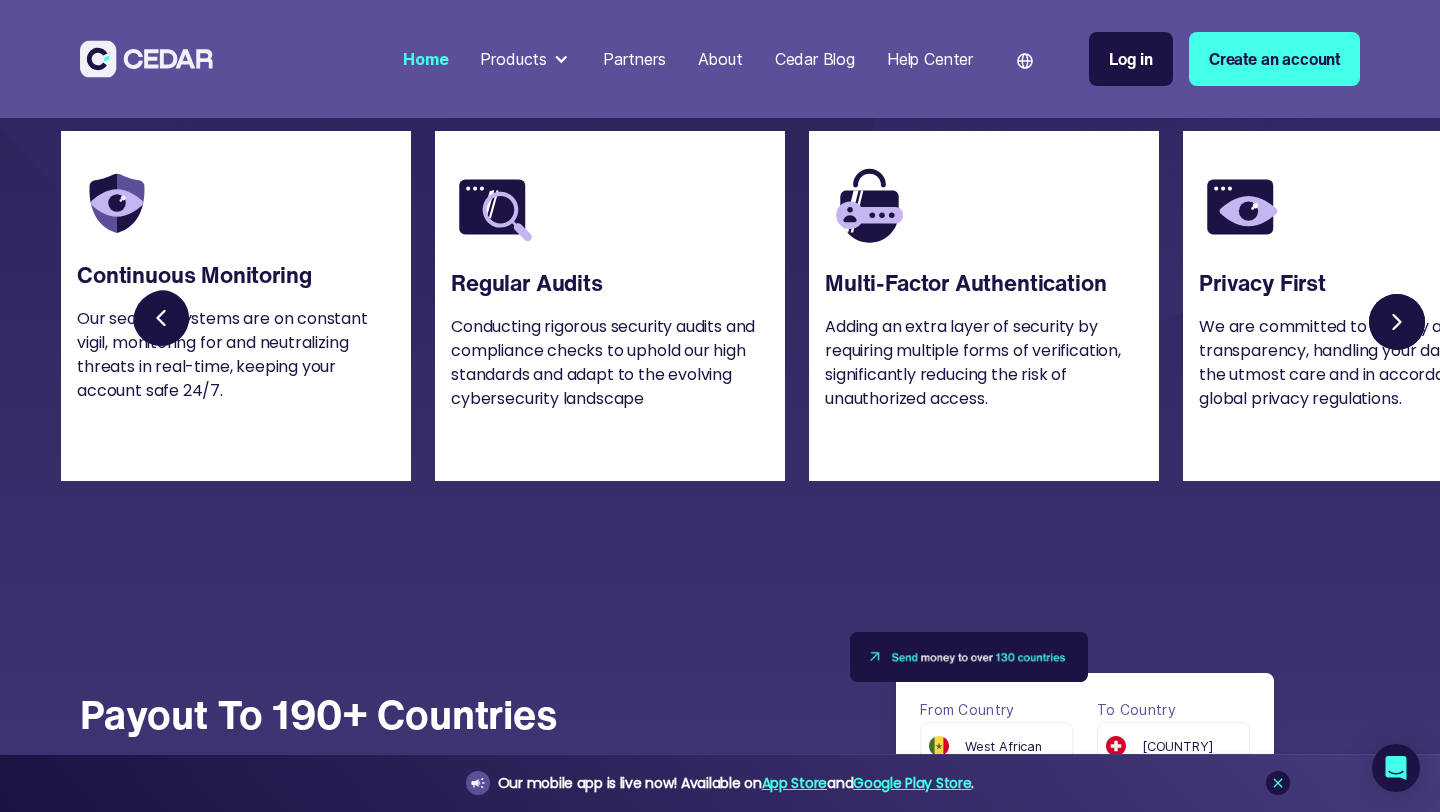 click on "Products" at bounding box center [513, 59] 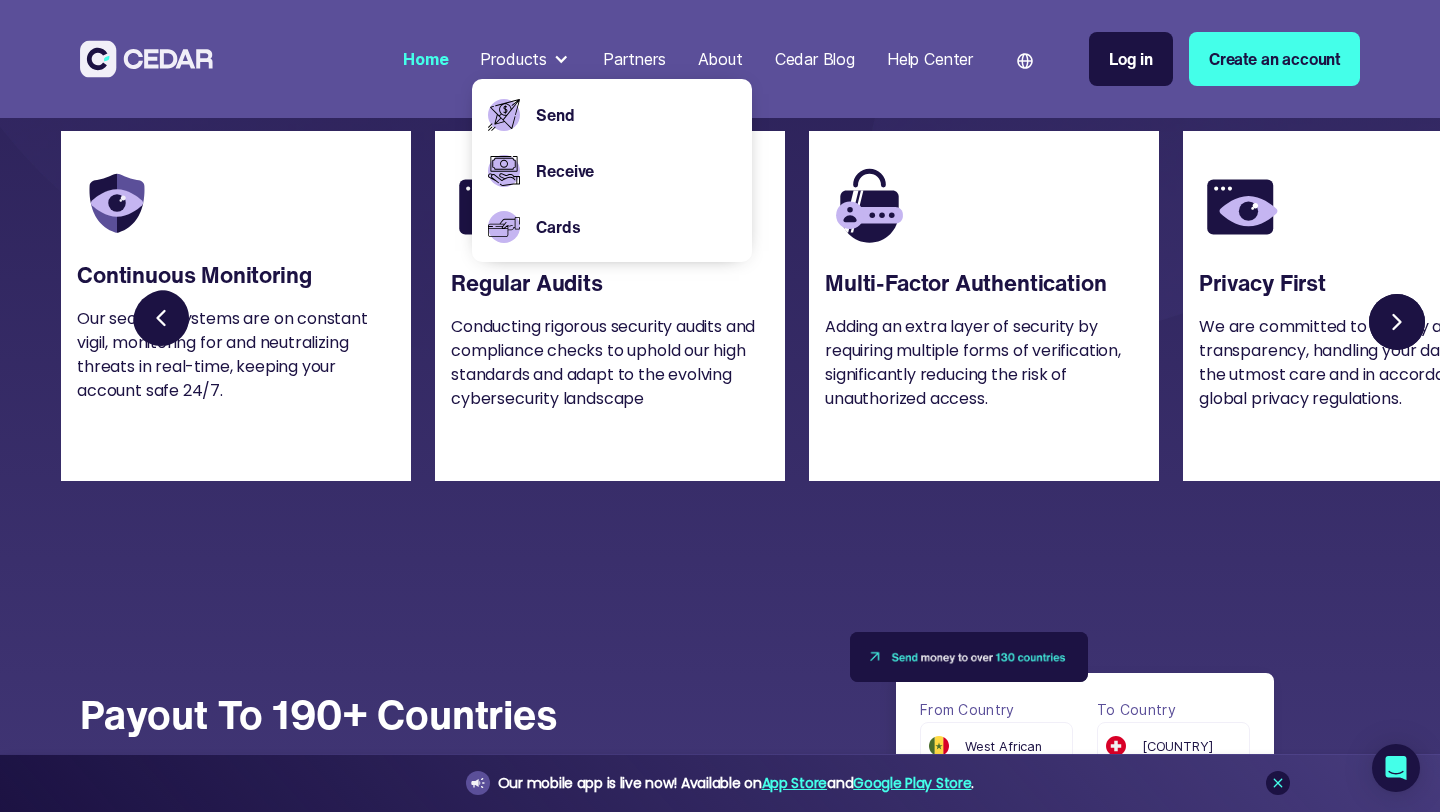 click on "About" at bounding box center (720, 59) 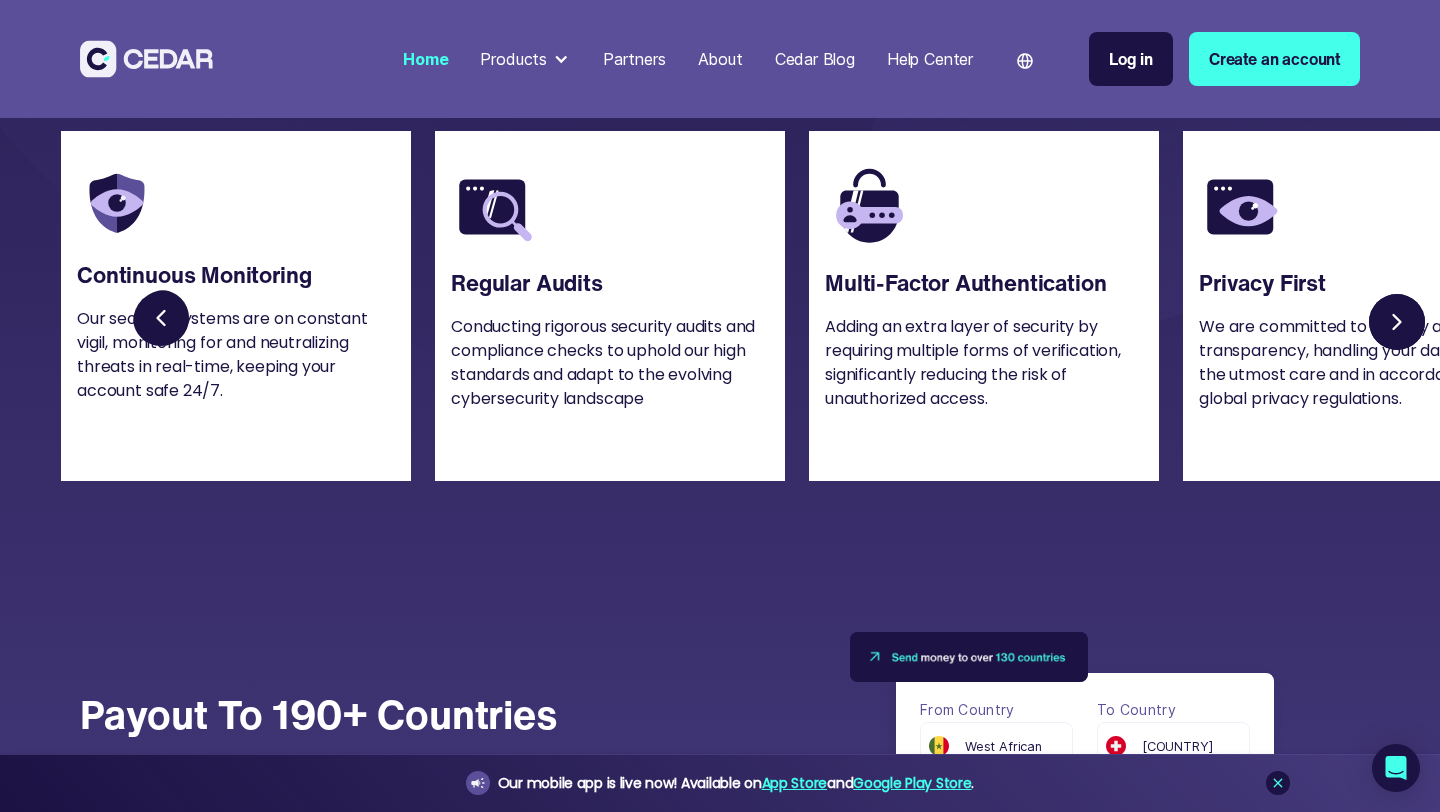 click on "About" at bounding box center (720, 59) 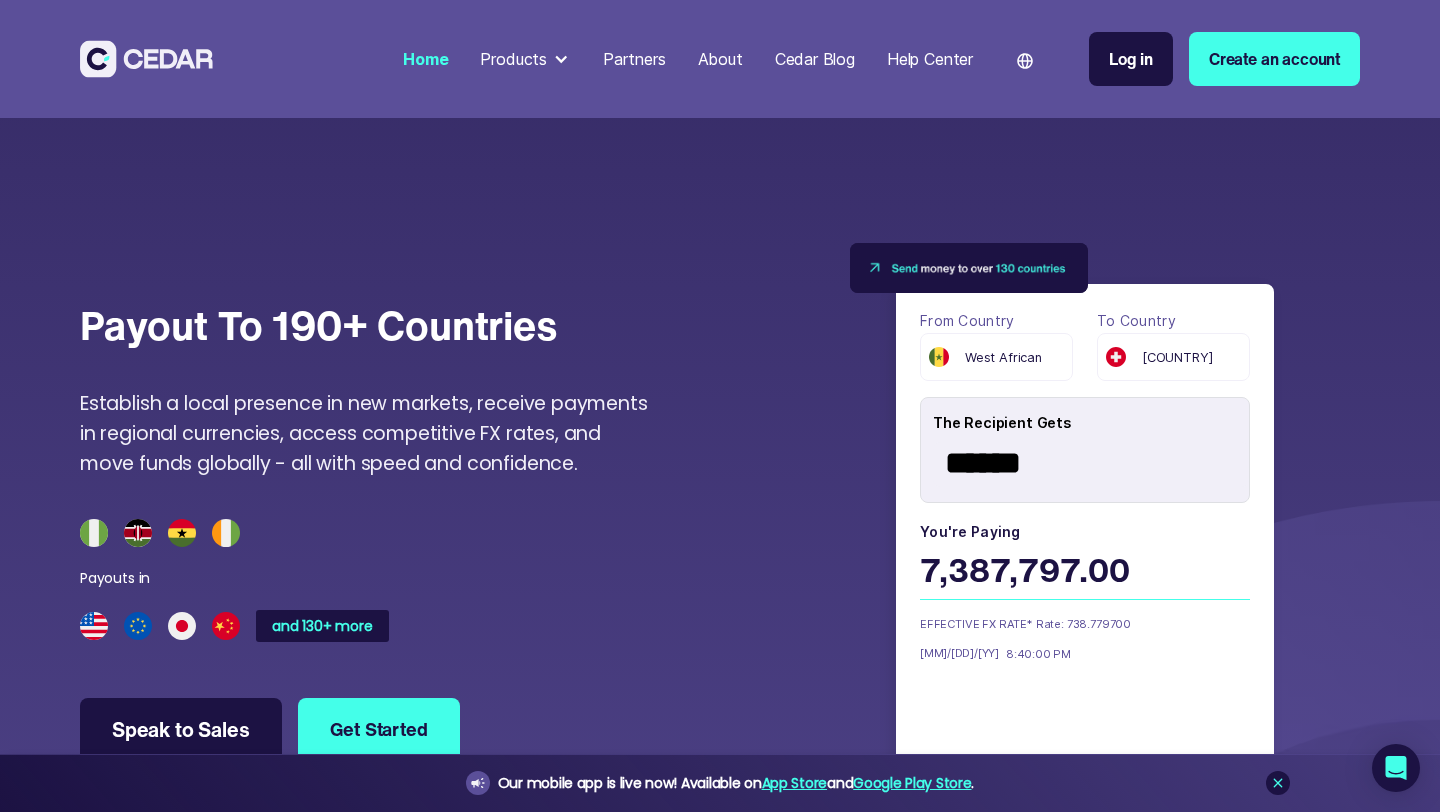 scroll, scrollTop: 5292, scrollLeft: 0, axis: vertical 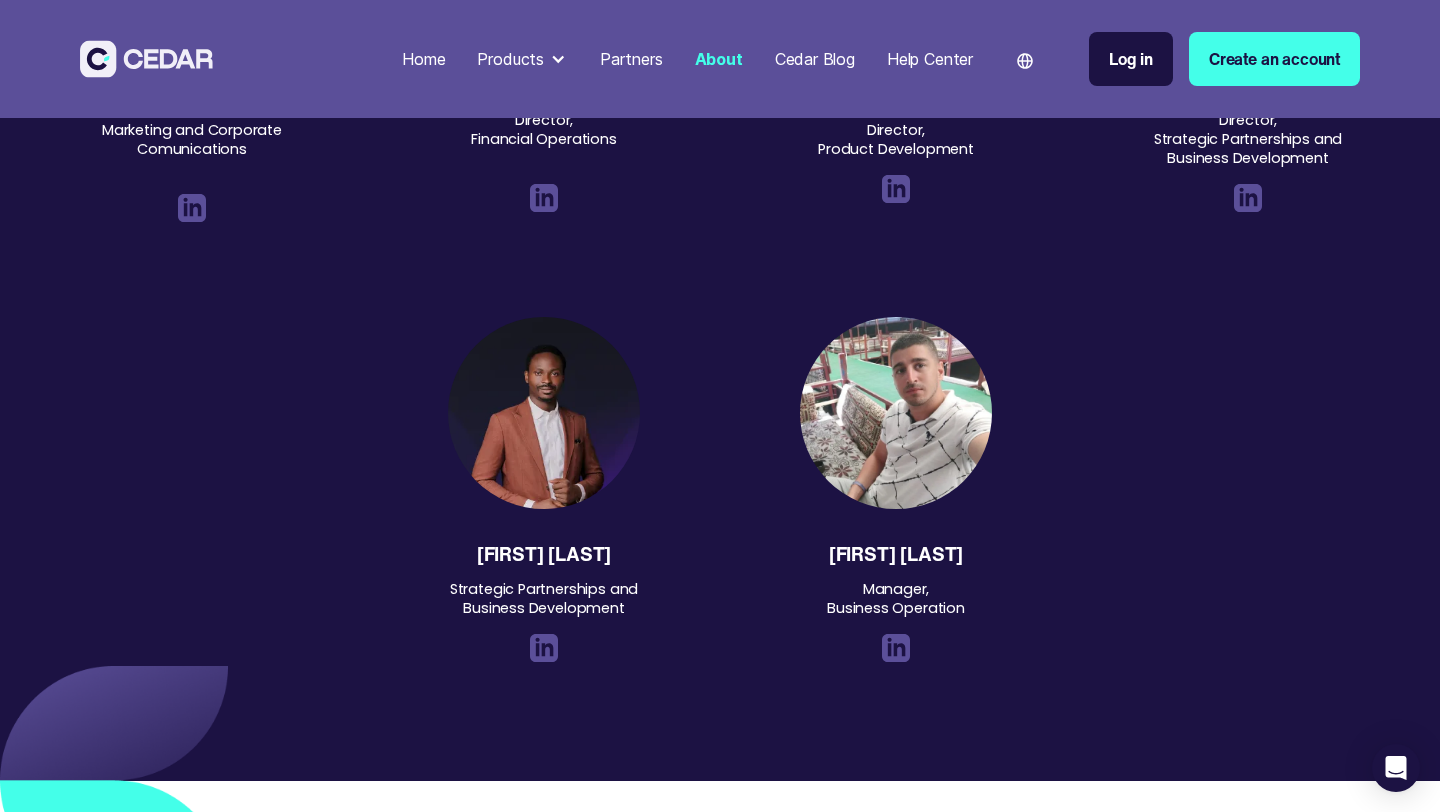click at bounding box center (192, -65) 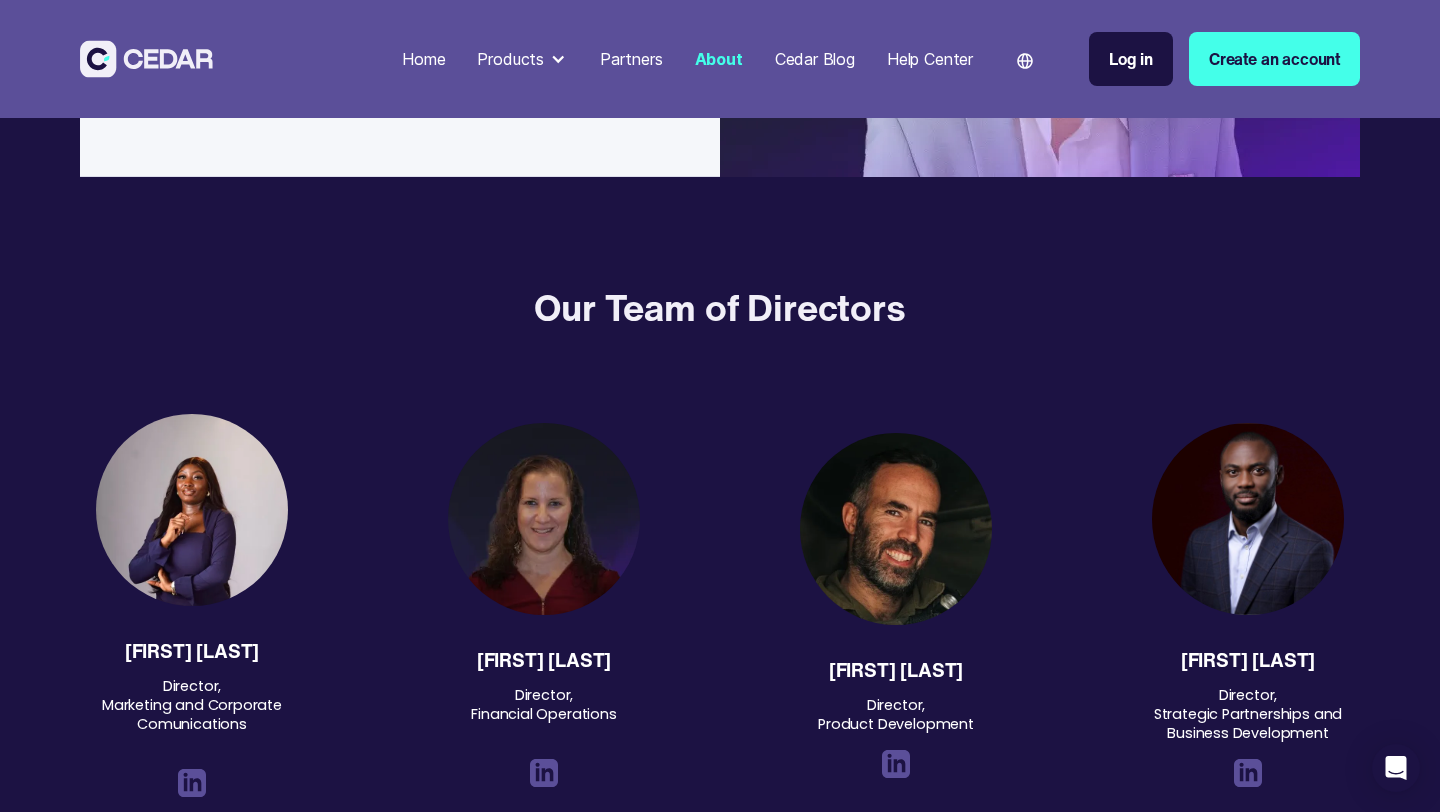 scroll, scrollTop: 1962, scrollLeft: 0, axis: vertical 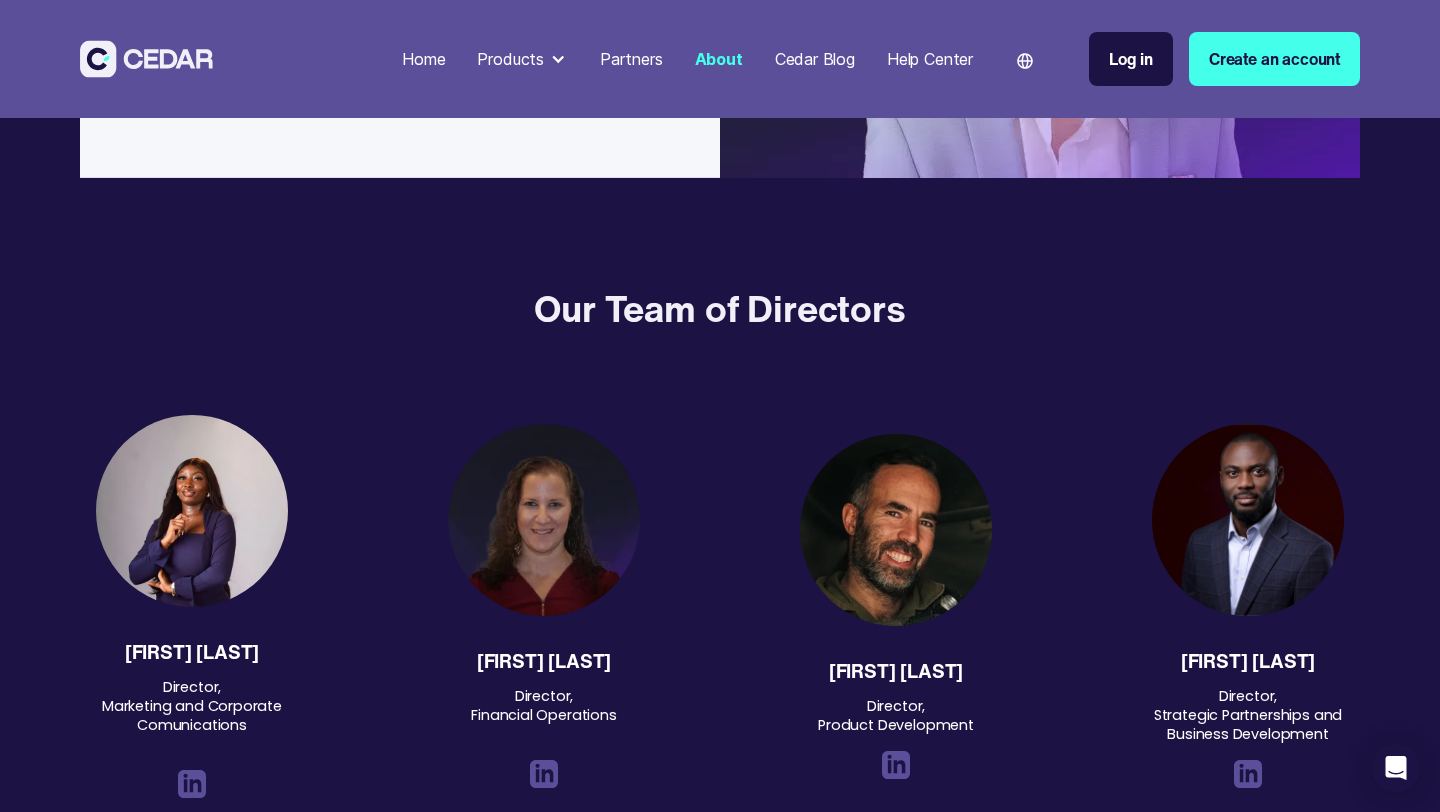 click on "Our Team of Directors" at bounding box center (719, 309) 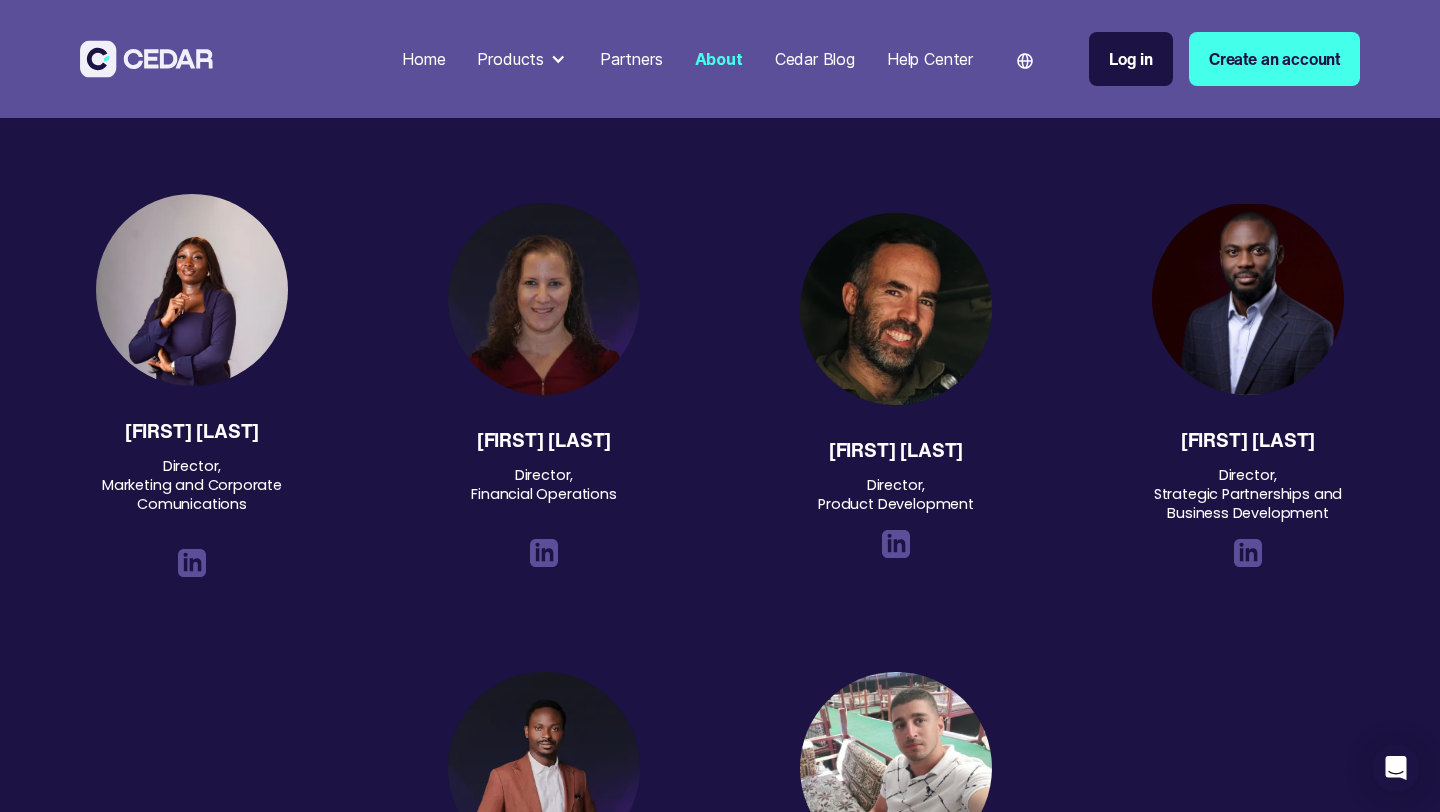 scroll, scrollTop: 2162, scrollLeft: 0, axis: vertical 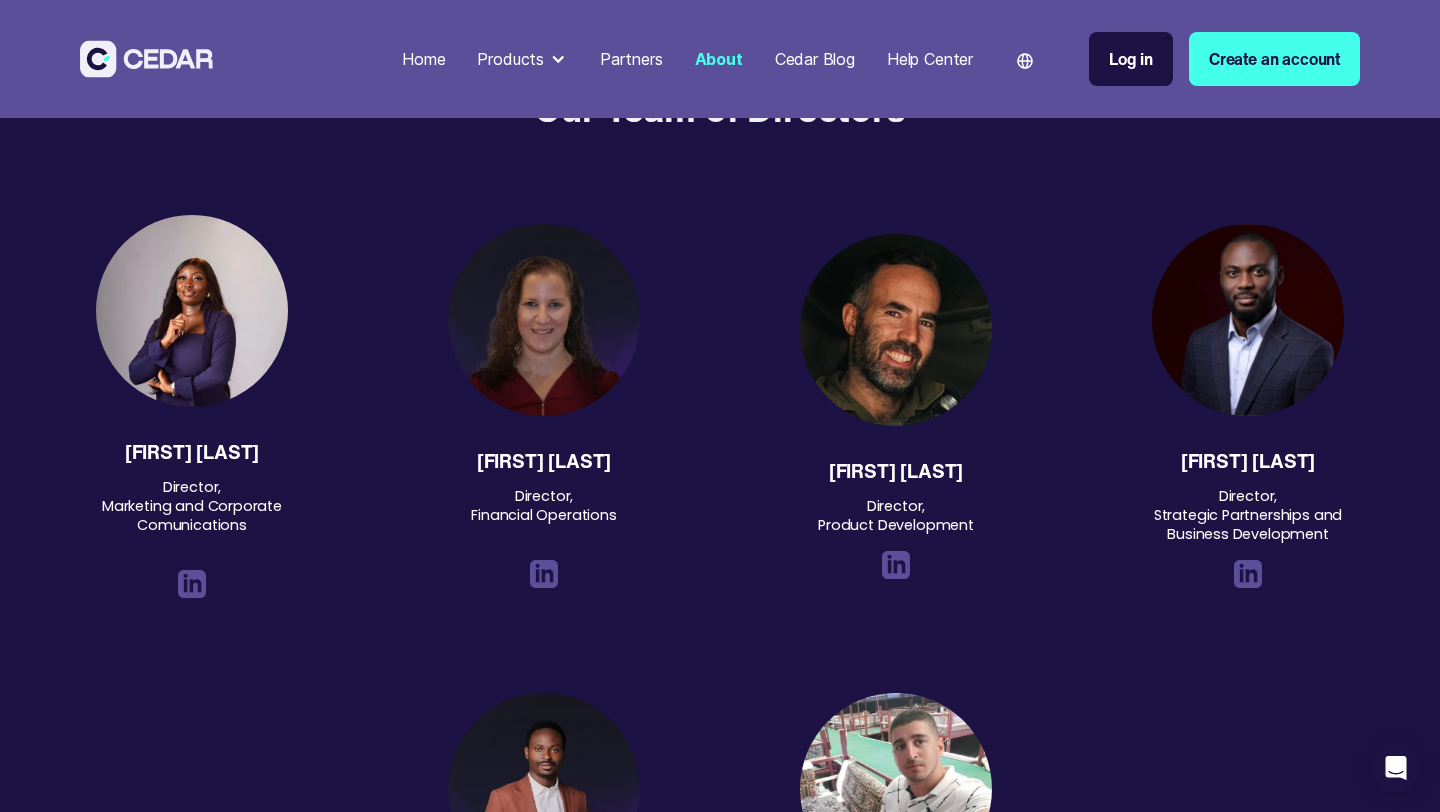 click at bounding box center [192, 584] 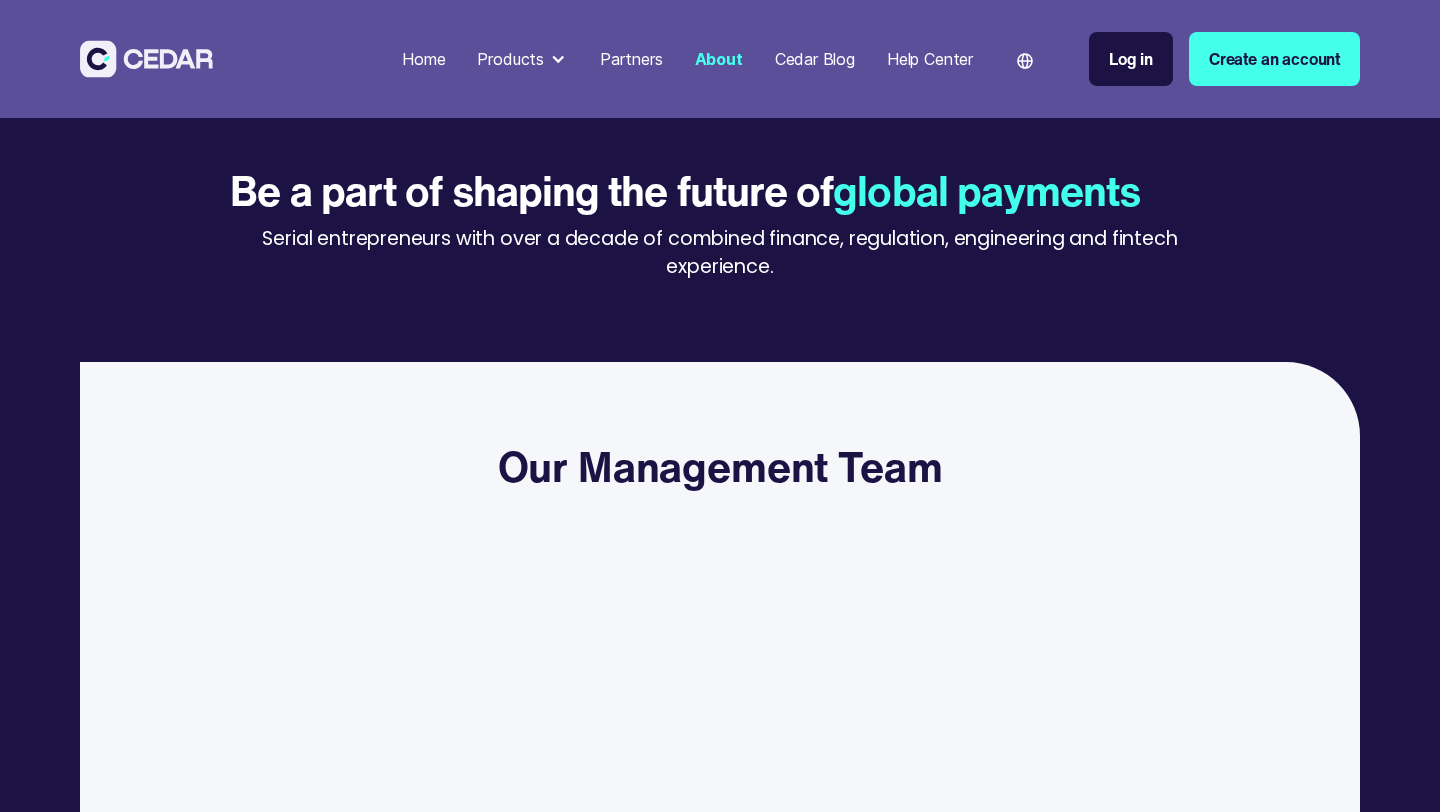 scroll, scrollTop: 2191, scrollLeft: 0, axis: vertical 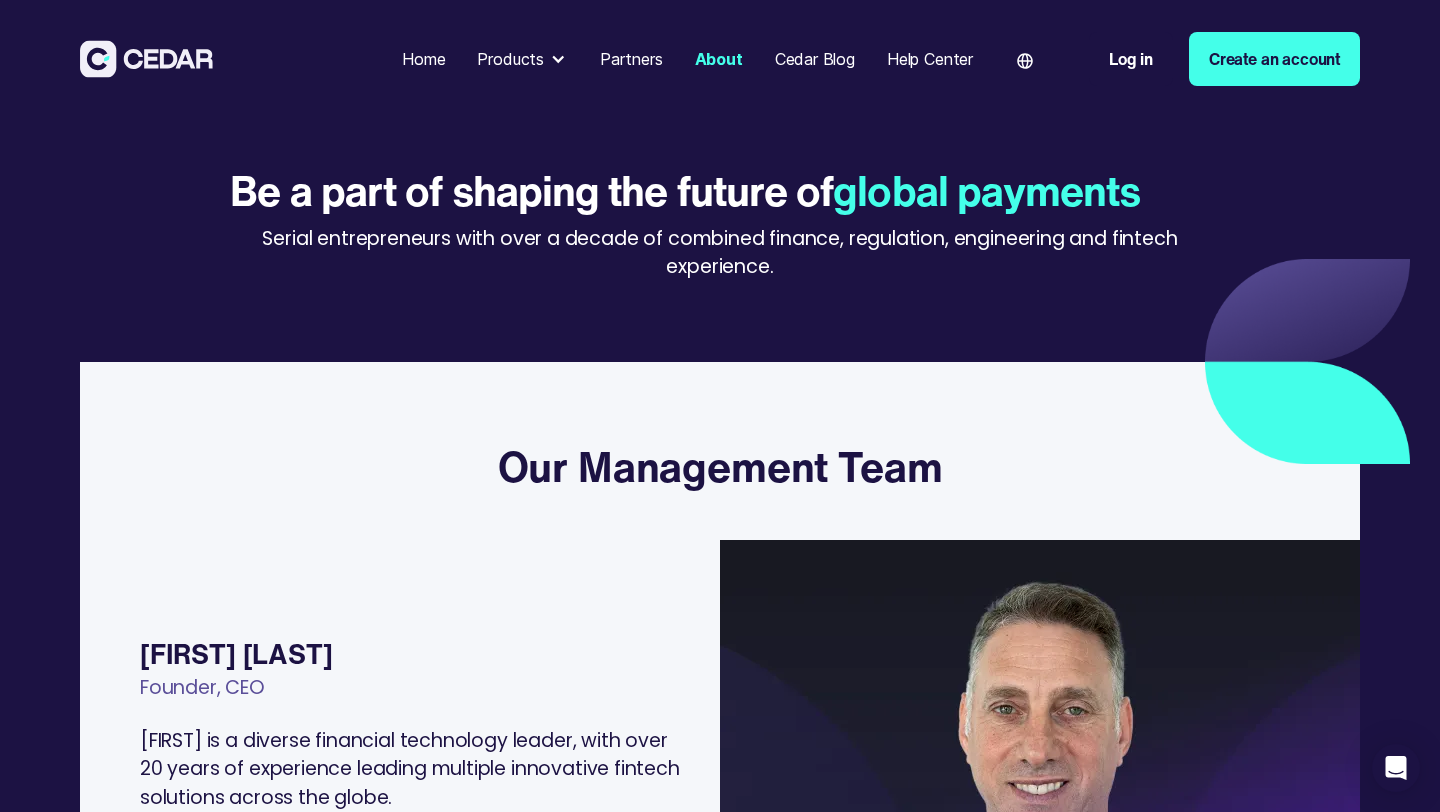 click on "Partners" at bounding box center (631, 59) 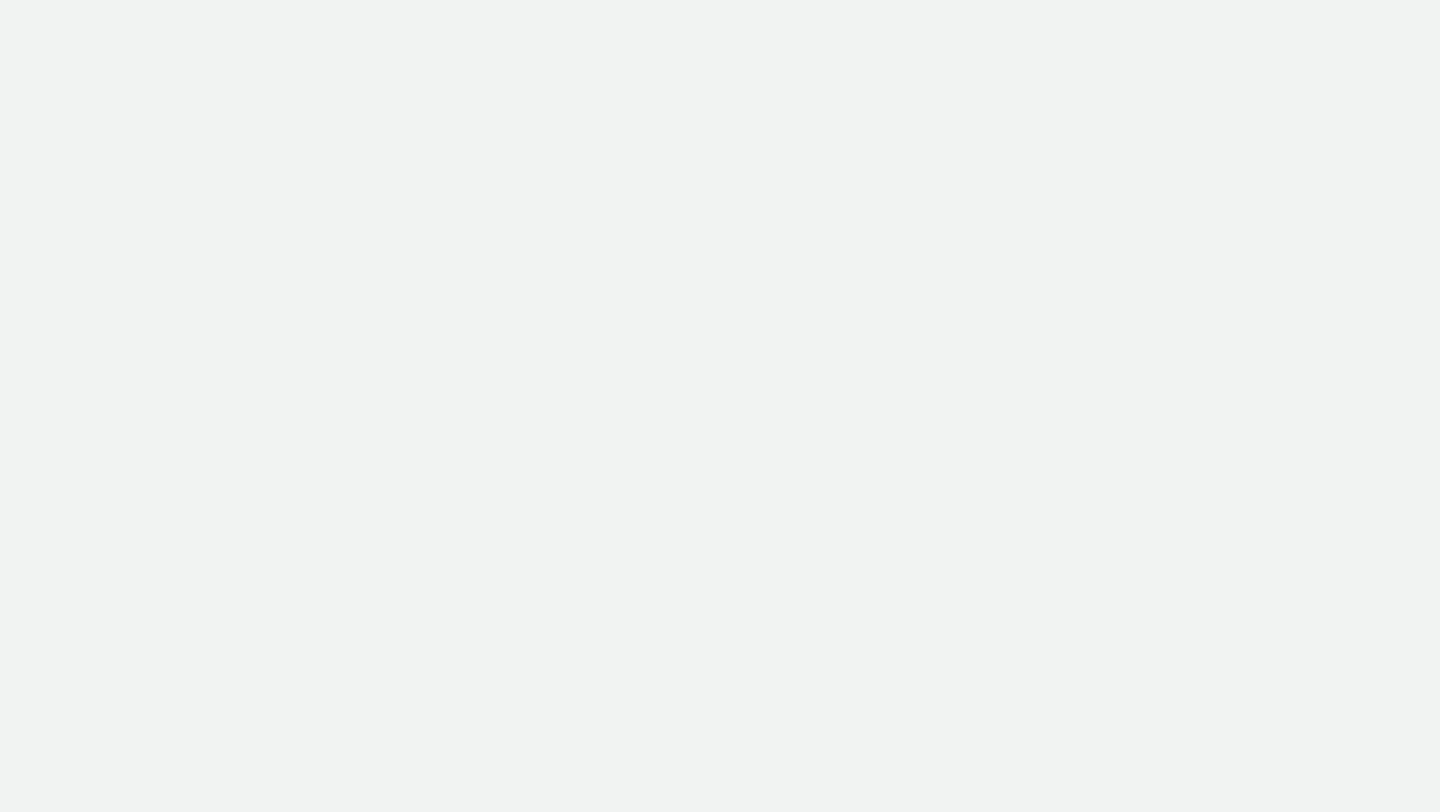 scroll, scrollTop: 0, scrollLeft: 0, axis: both 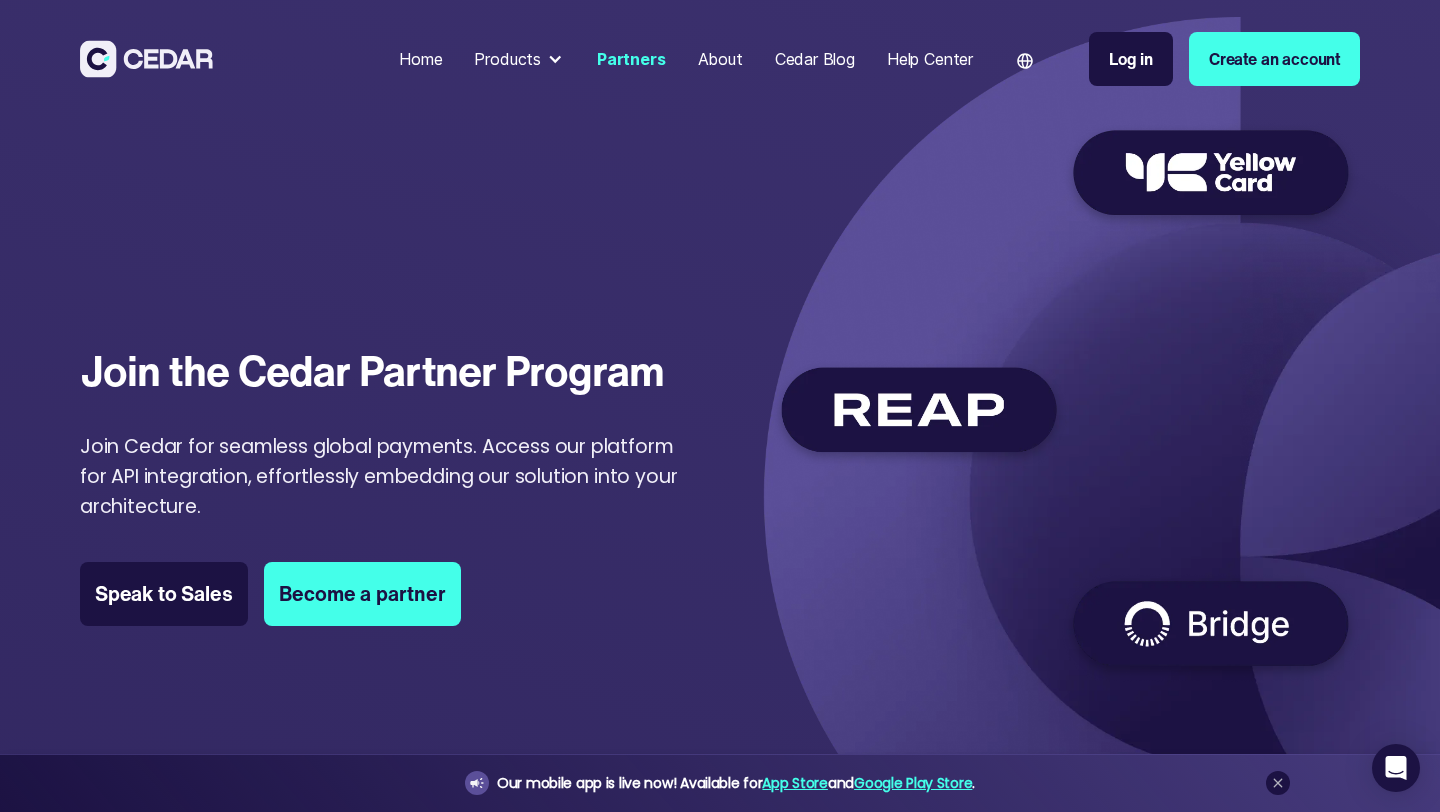 click on "Products" at bounding box center [507, 59] 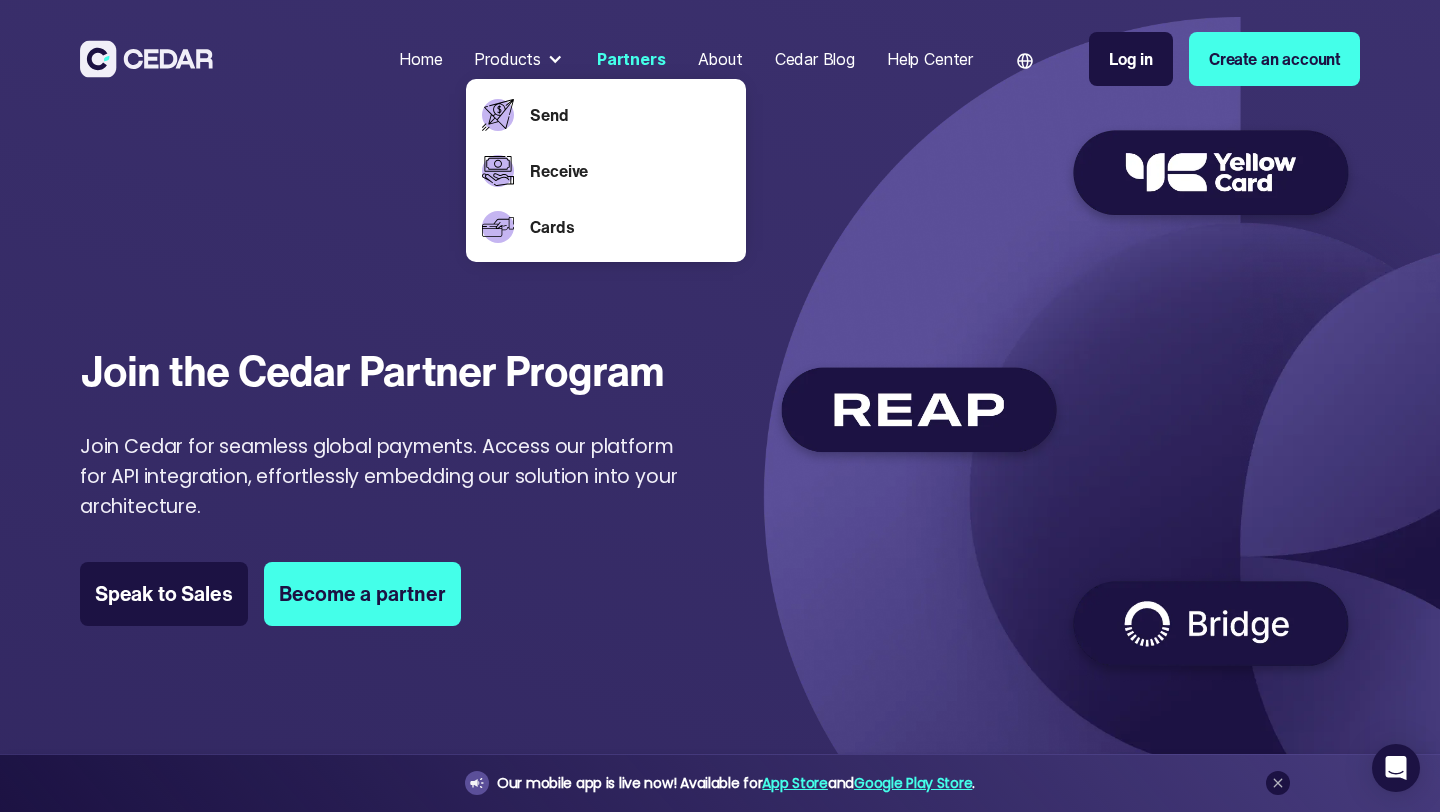 click on "Home" at bounding box center (420, 59) 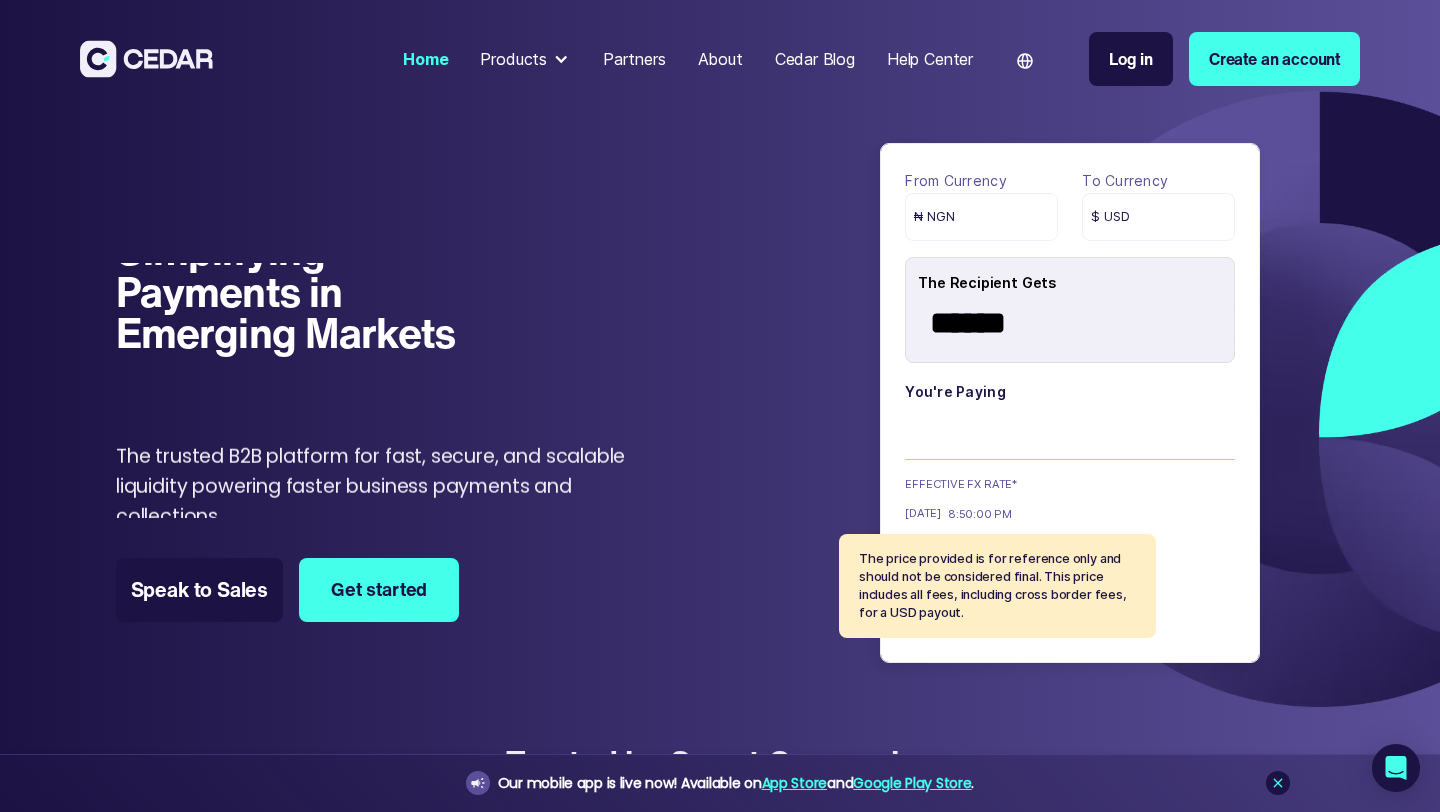 scroll, scrollTop: 0, scrollLeft: 0, axis: both 